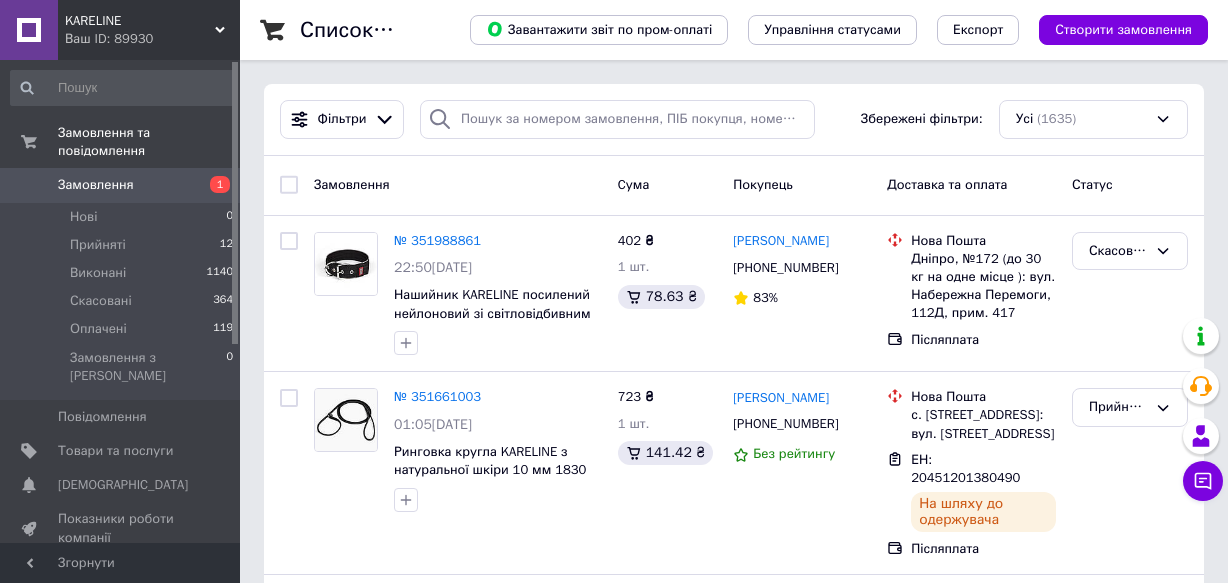 scroll, scrollTop: 0, scrollLeft: 0, axis: both 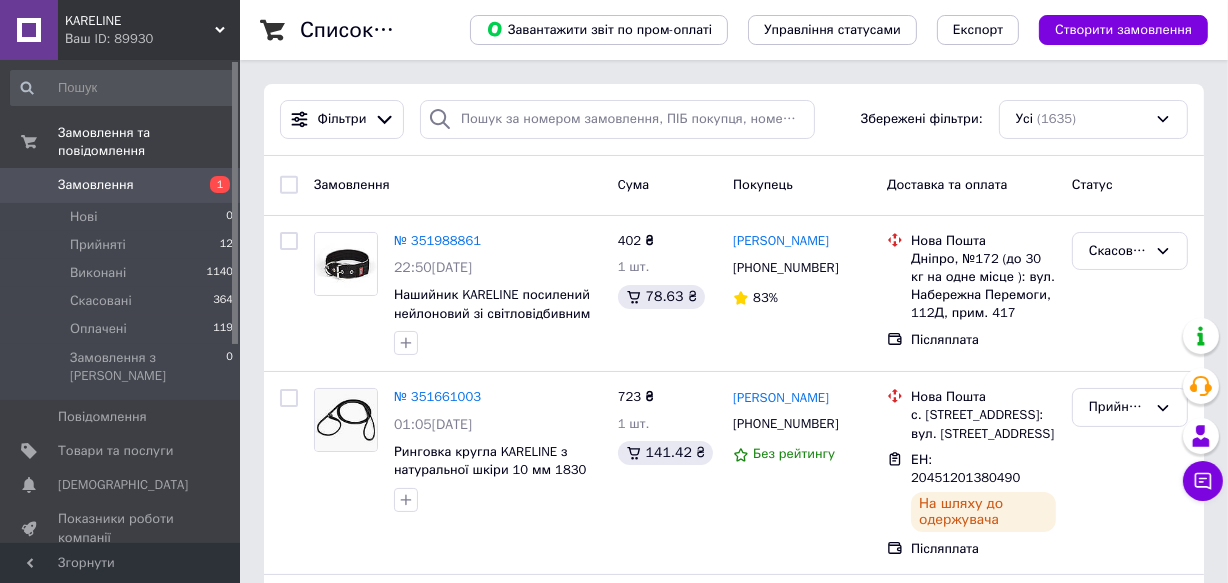 click on "Замовлення" at bounding box center (121, 185) 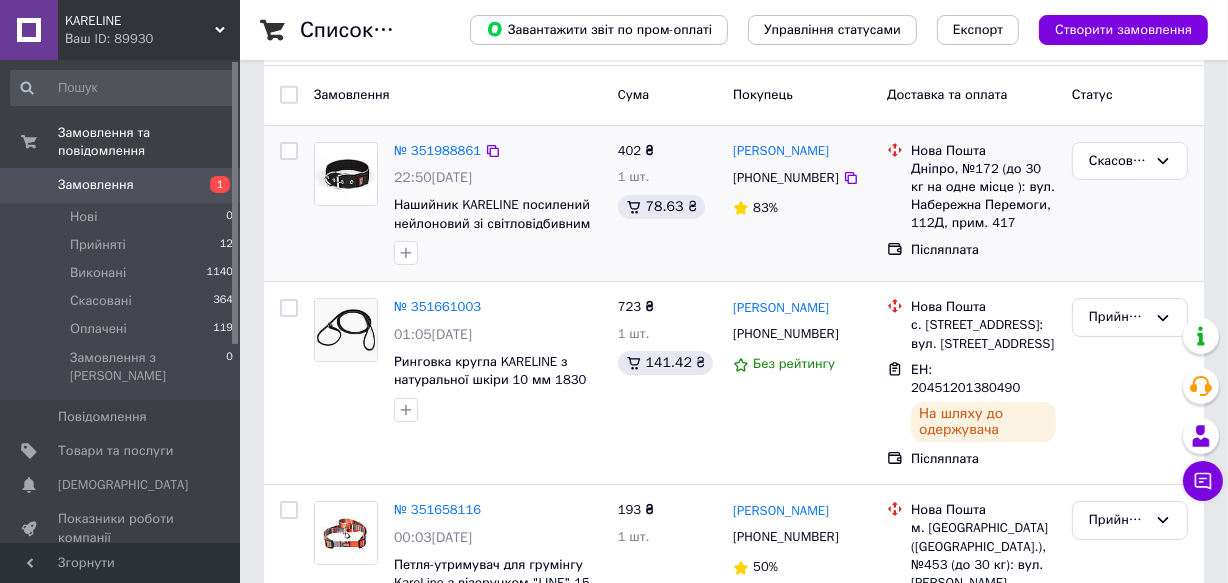 scroll, scrollTop: 0, scrollLeft: 0, axis: both 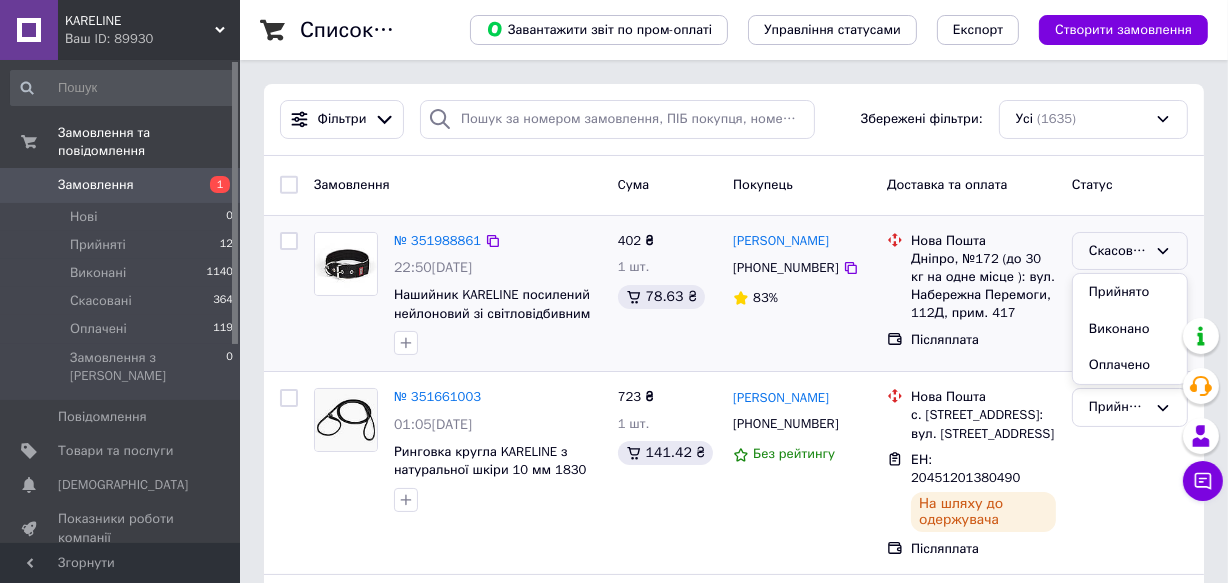 click on "Скасовано Прийнято Виконано Оплачено" at bounding box center [1130, 251] 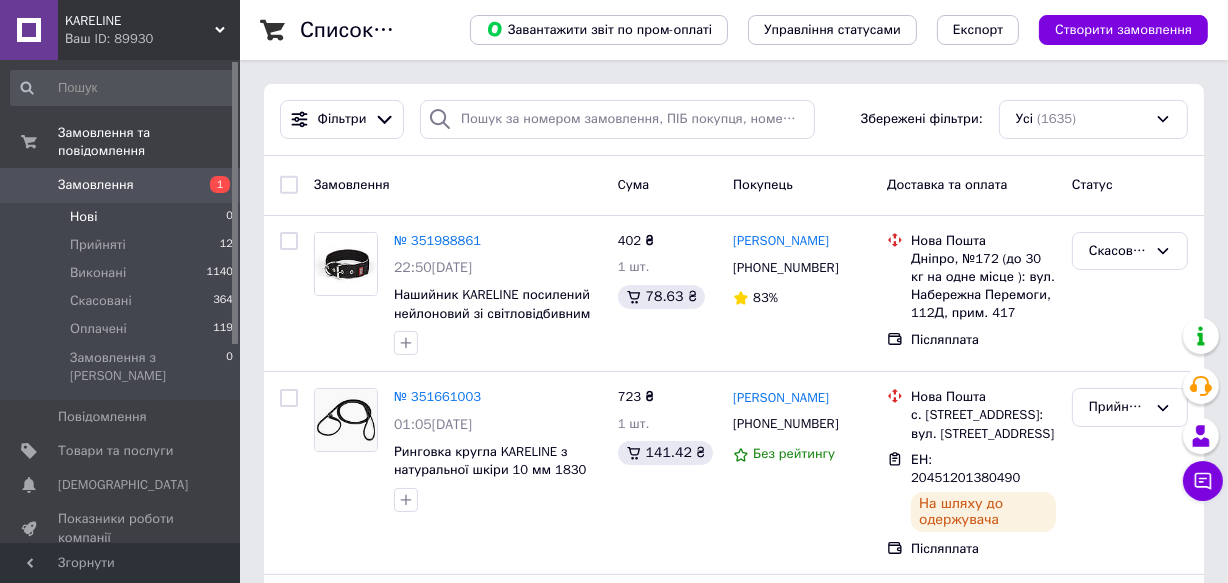 click on "Нові 0" at bounding box center [122, 217] 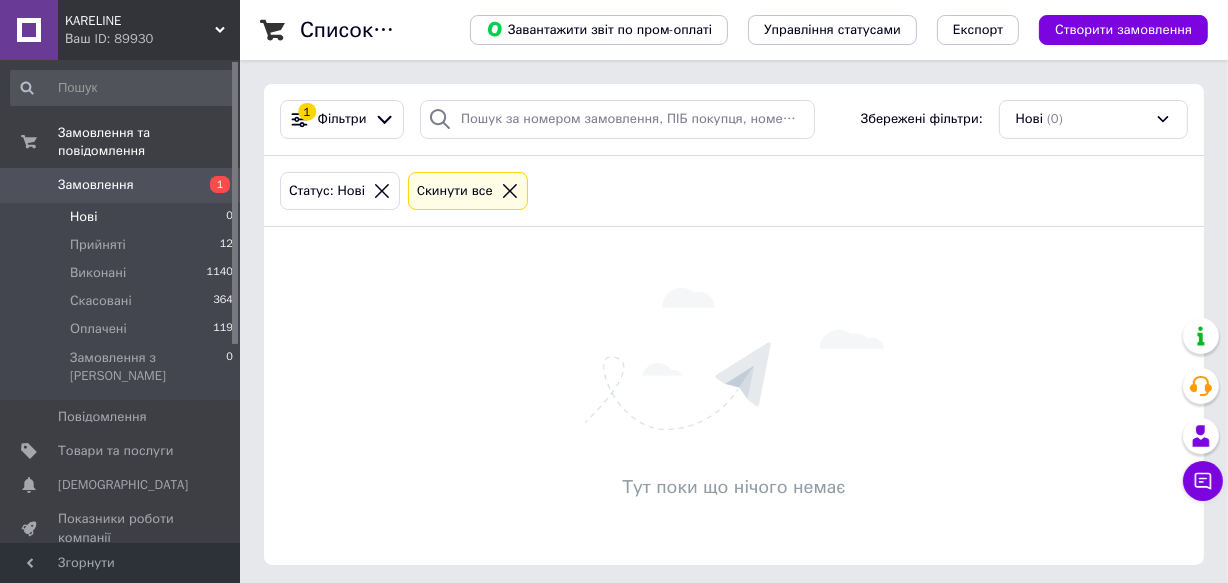 click on "Замовлення" at bounding box center (96, 185) 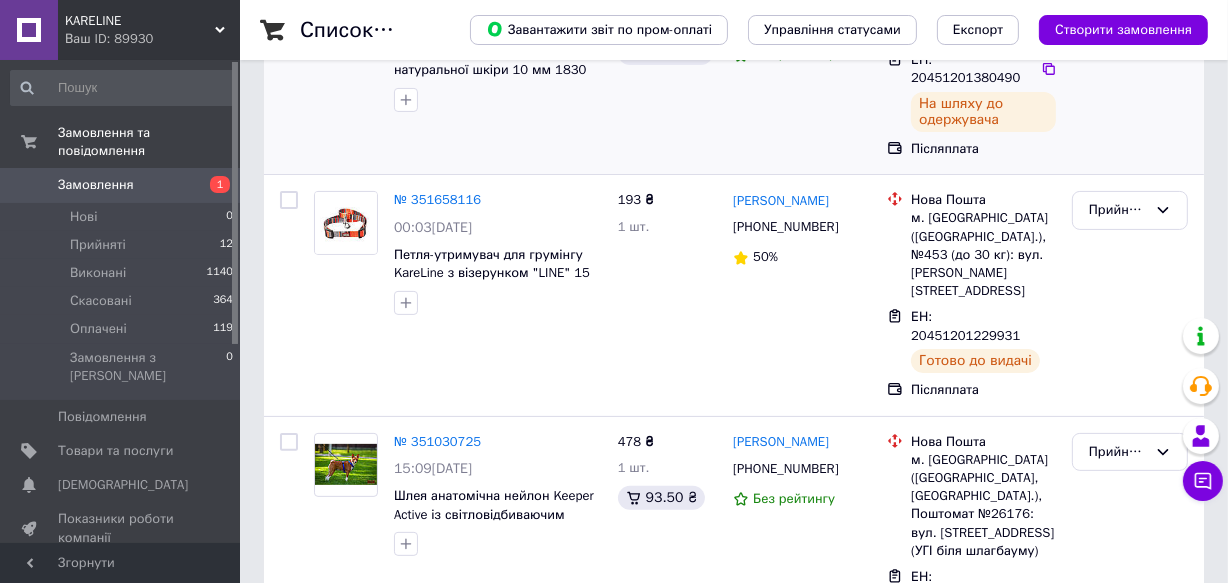 scroll, scrollTop: 454, scrollLeft: 0, axis: vertical 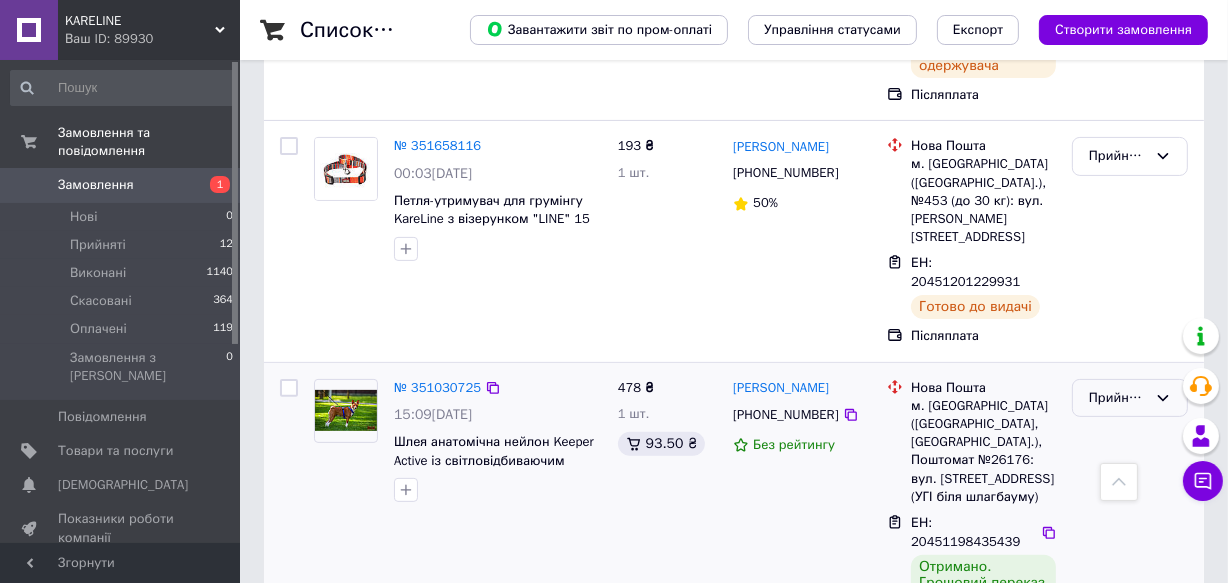 click on "Прийнято" at bounding box center [1118, 398] 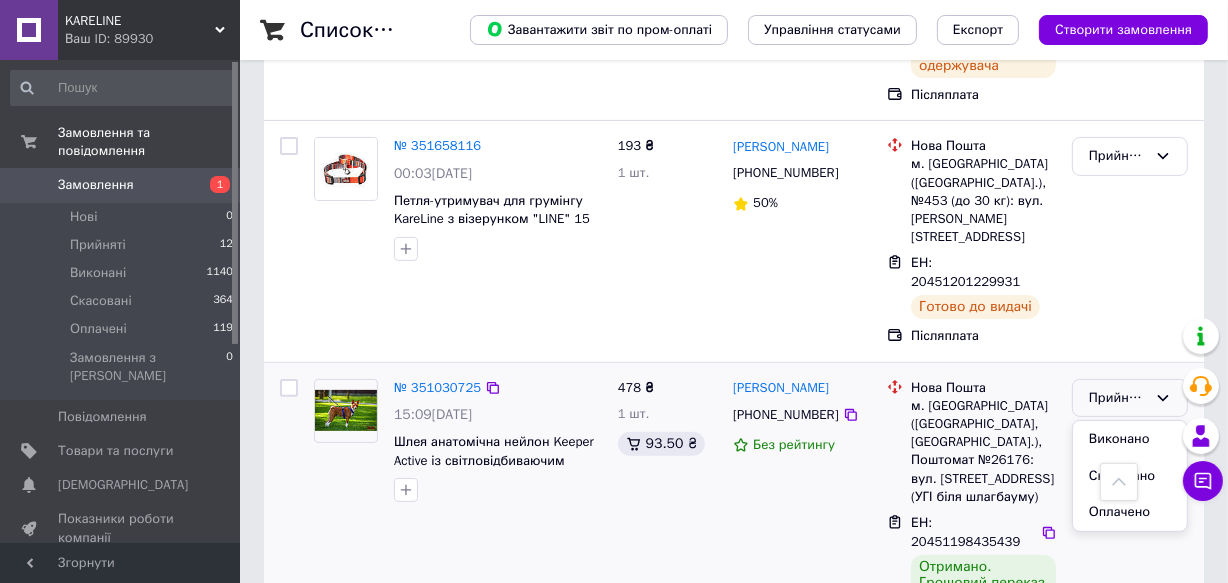 click on "Виконано" at bounding box center [1130, 439] 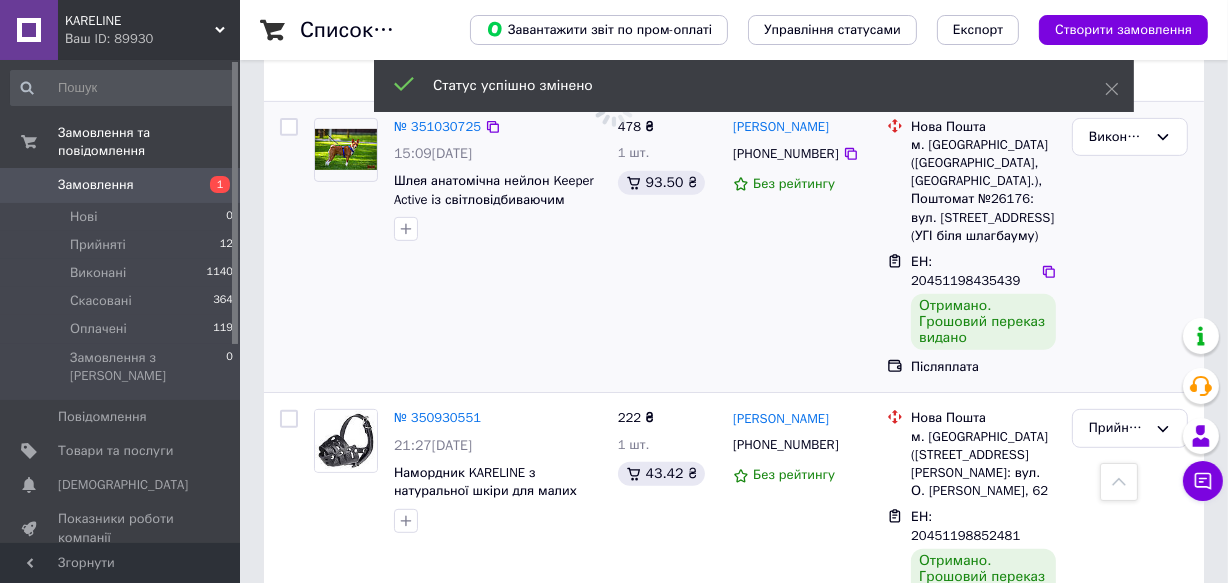 scroll, scrollTop: 727, scrollLeft: 0, axis: vertical 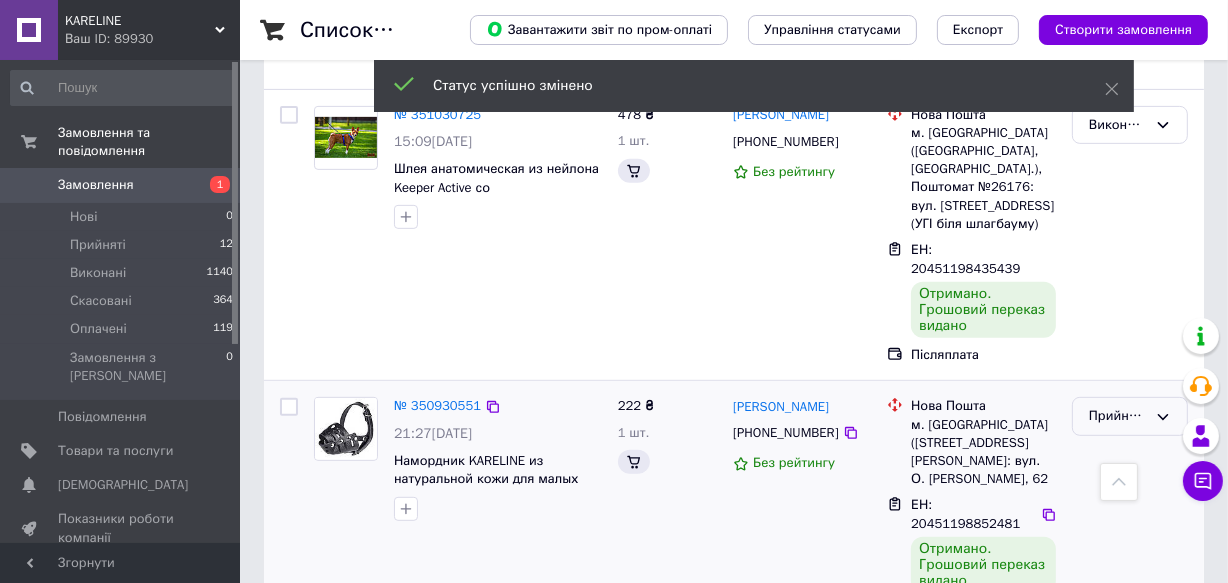 click on "Прийнято" at bounding box center (1118, 416) 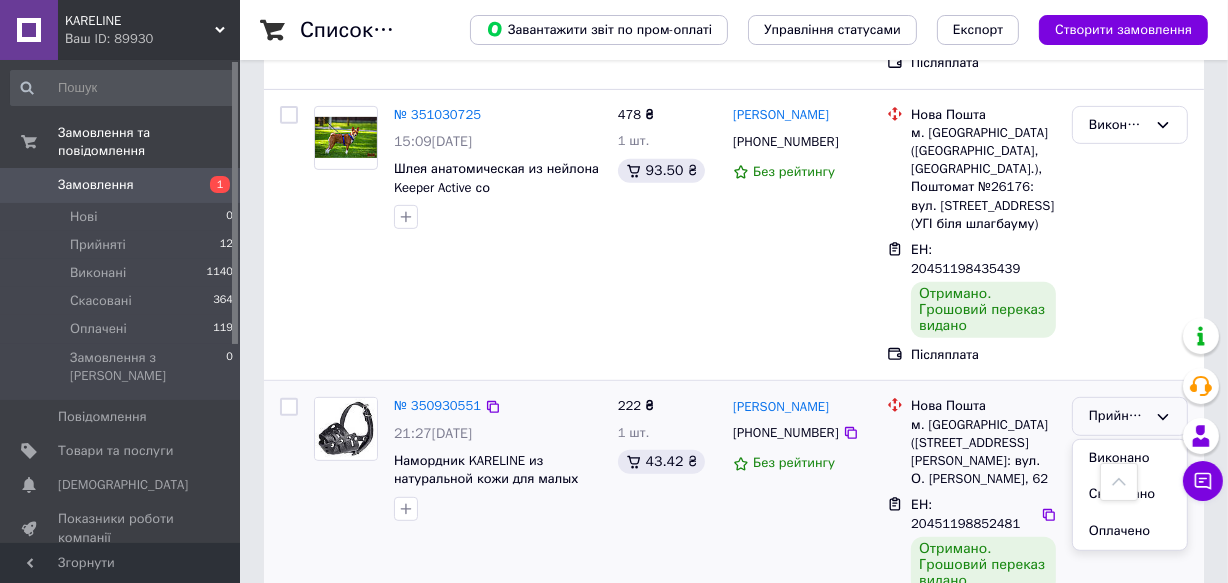 click on "Виконано" at bounding box center (1130, 458) 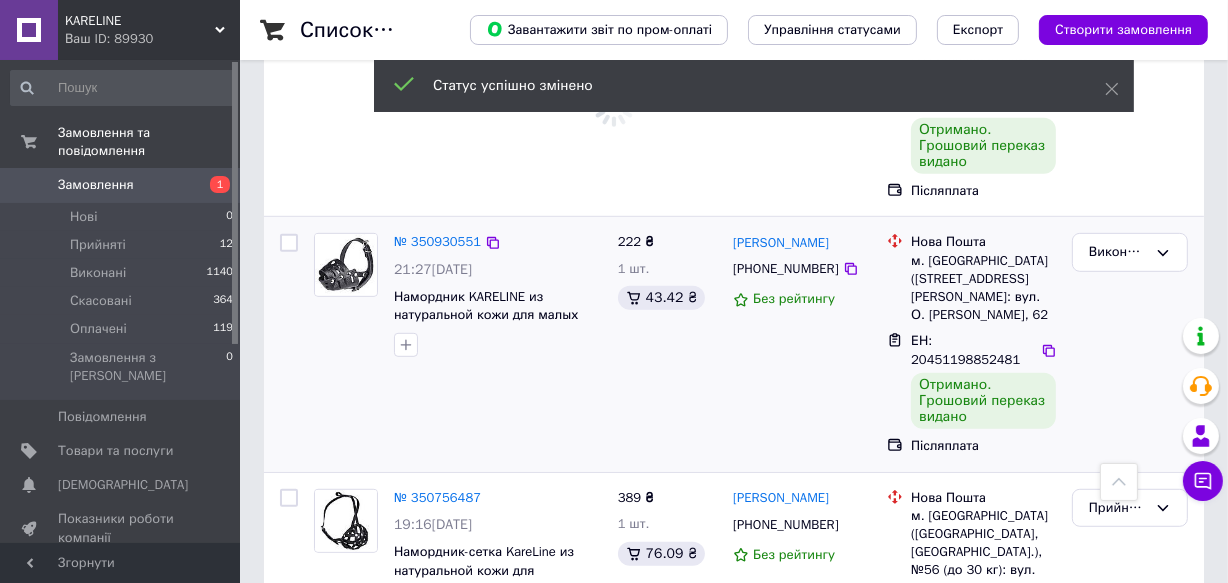 scroll, scrollTop: 909, scrollLeft: 0, axis: vertical 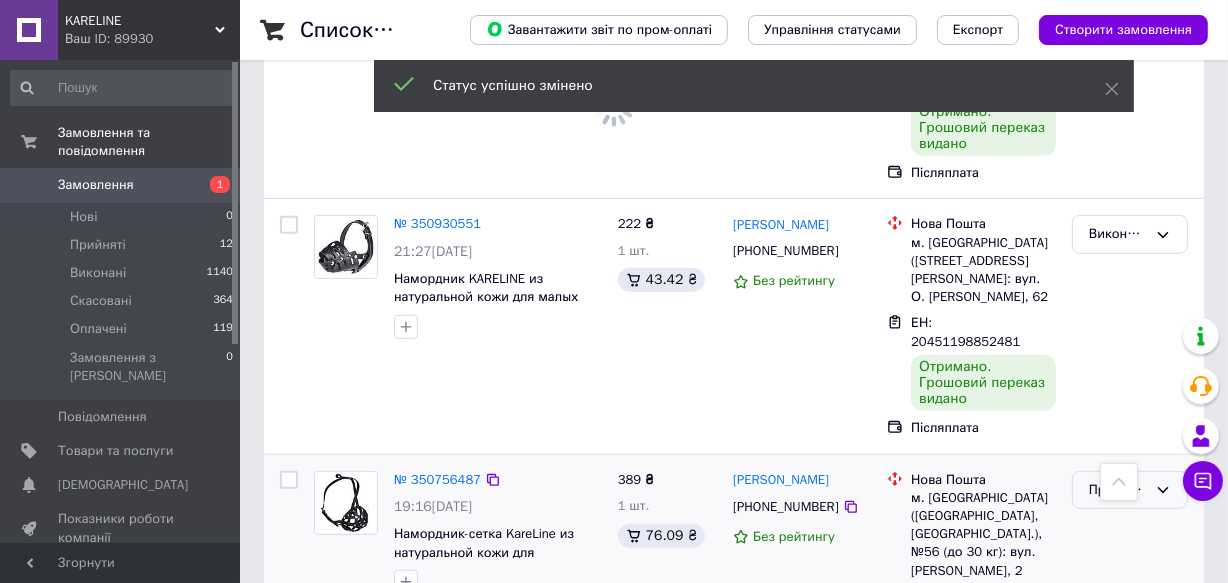 click on "Прийнято" at bounding box center [1118, 490] 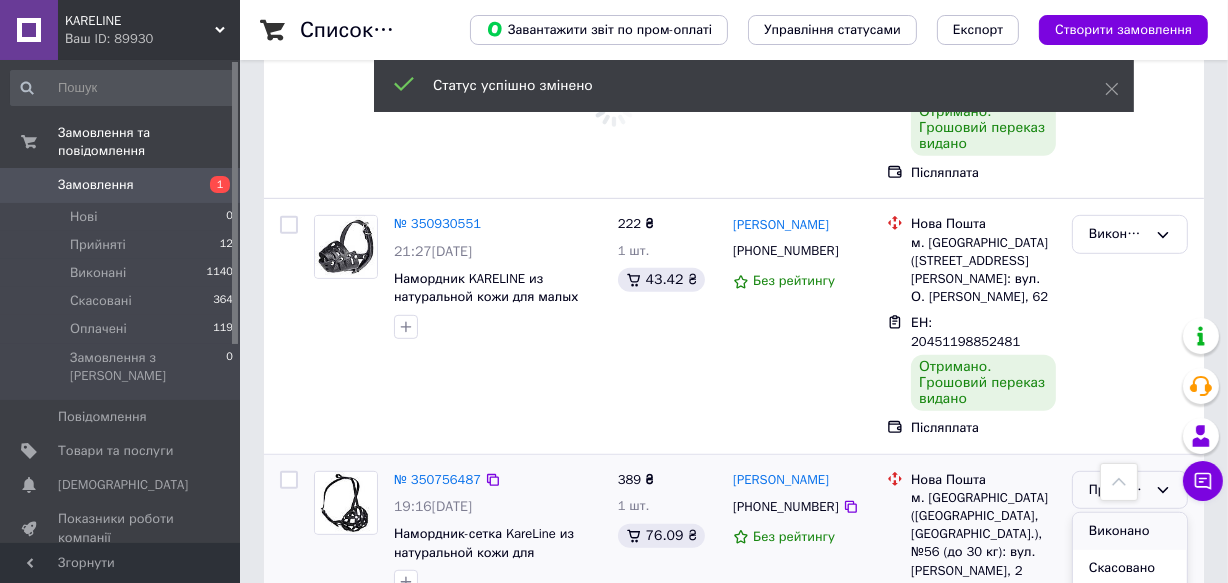 click on "Виконано" at bounding box center [1130, 531] 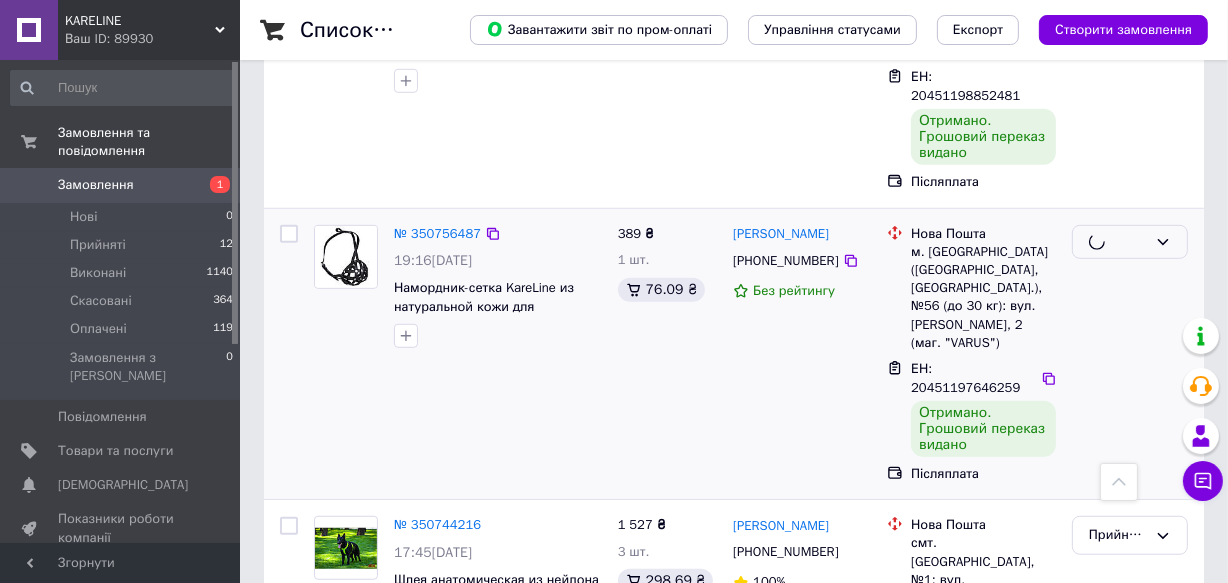 scroll, scrollTop: 1181, scrollLeft: 0, axis: vertical 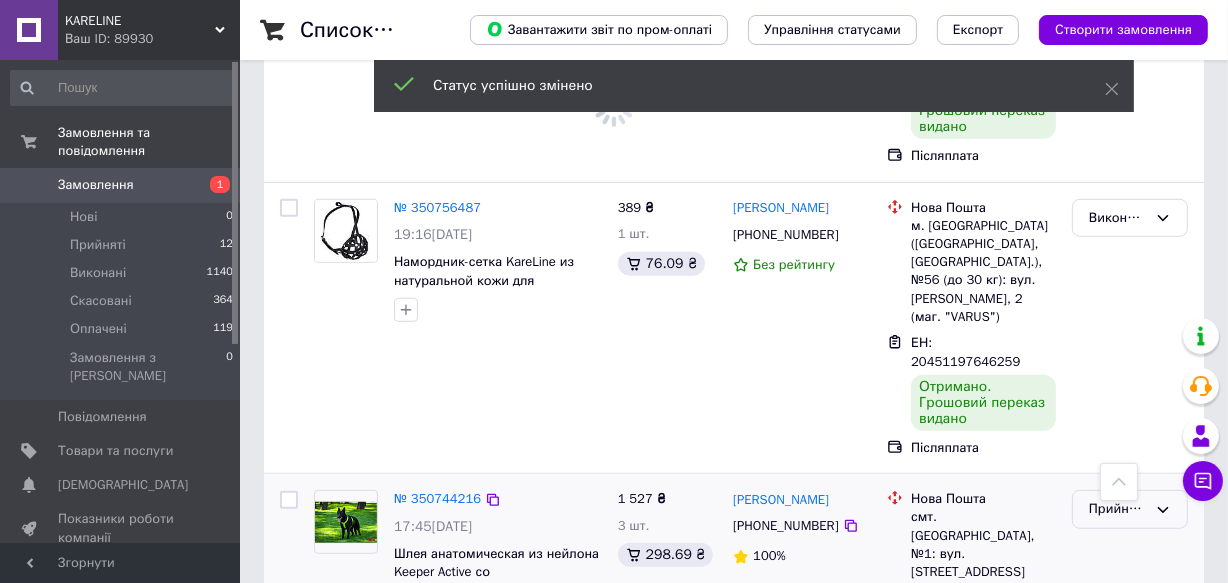 click 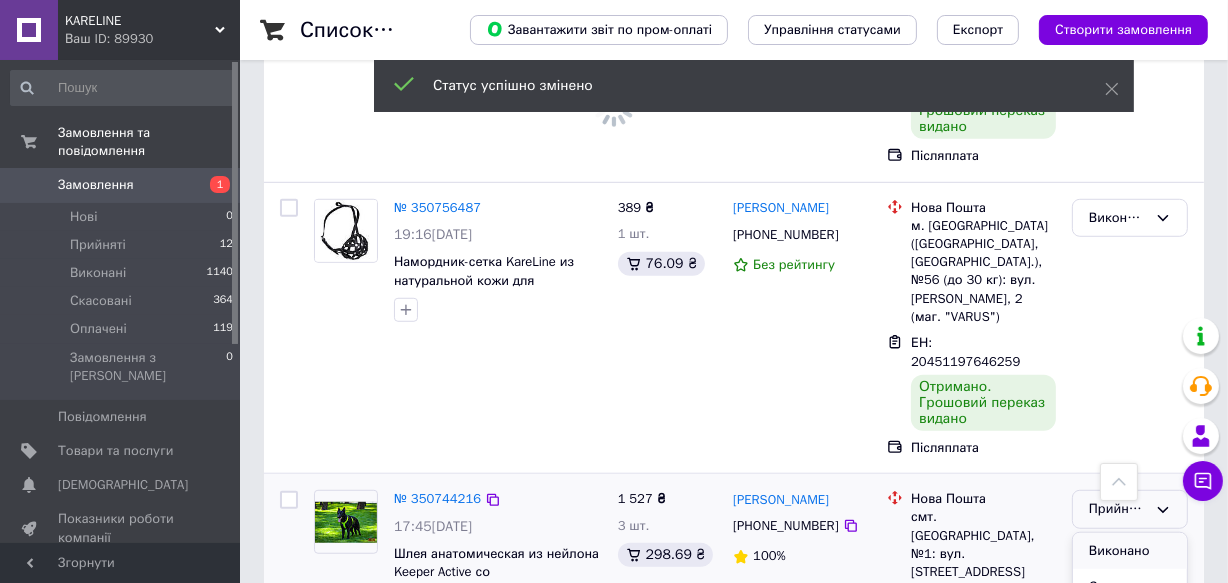 click on "Виконано" at bounding box center (1130, 551) 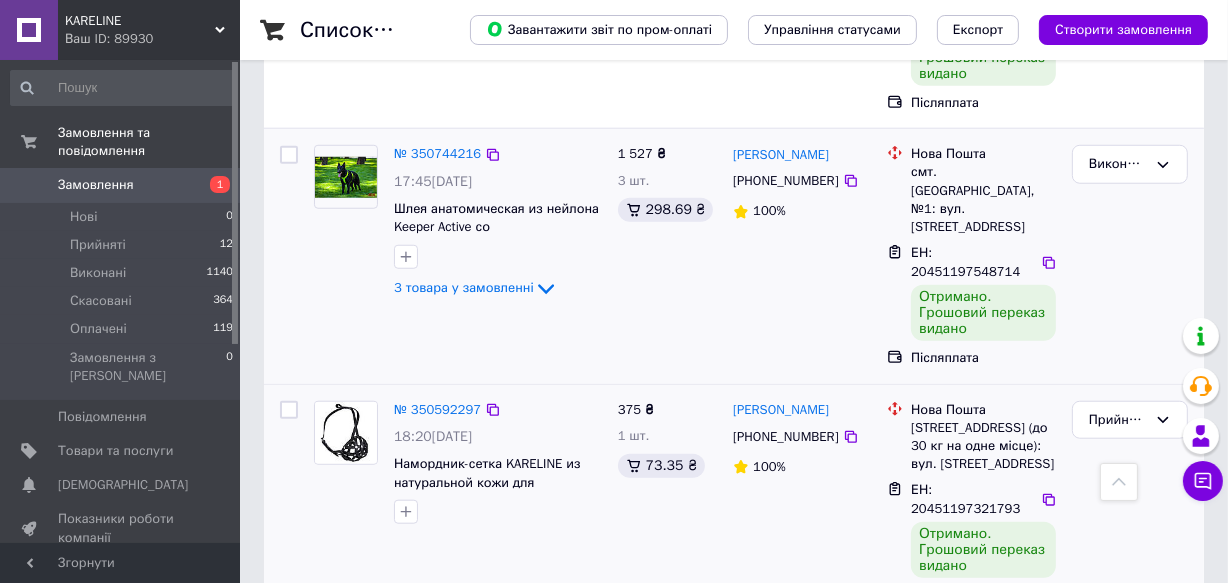 scroll, scrollTop: 1545, scrollLeft: 0, axis: vertical 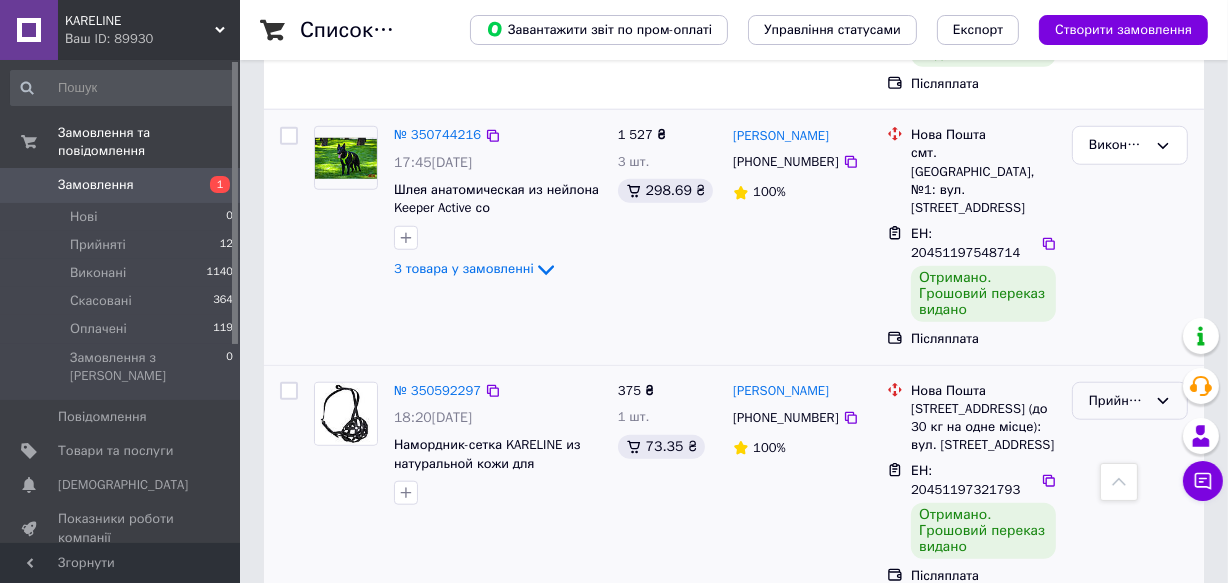 click on "Прийнято" at bounding box center [1118, 401] 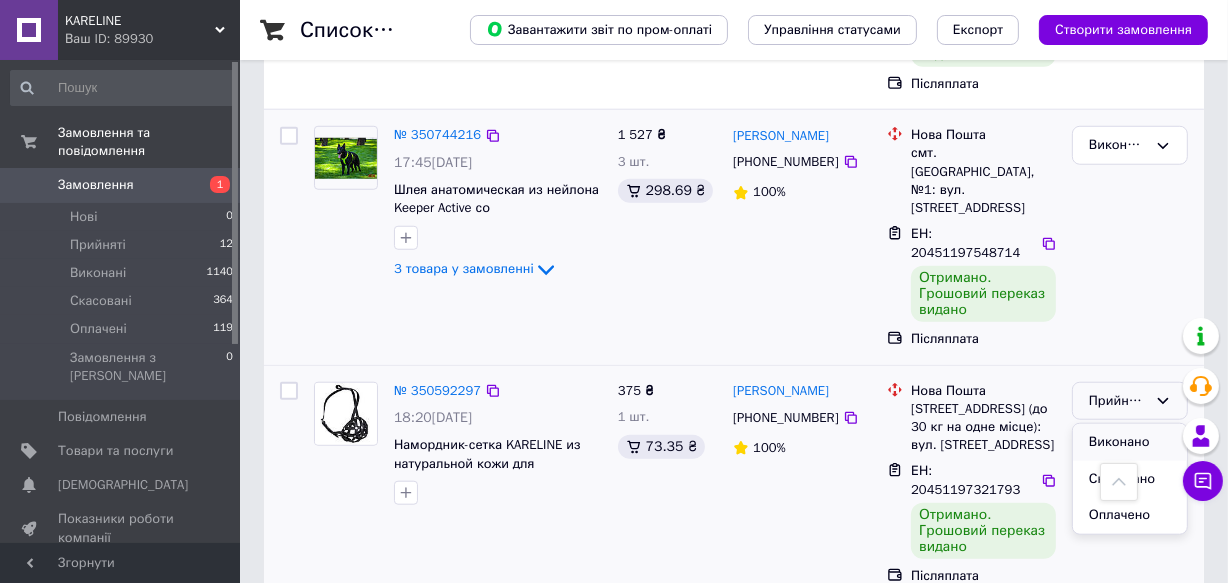 click on "Виконано" at bounding box center [1130, 442] 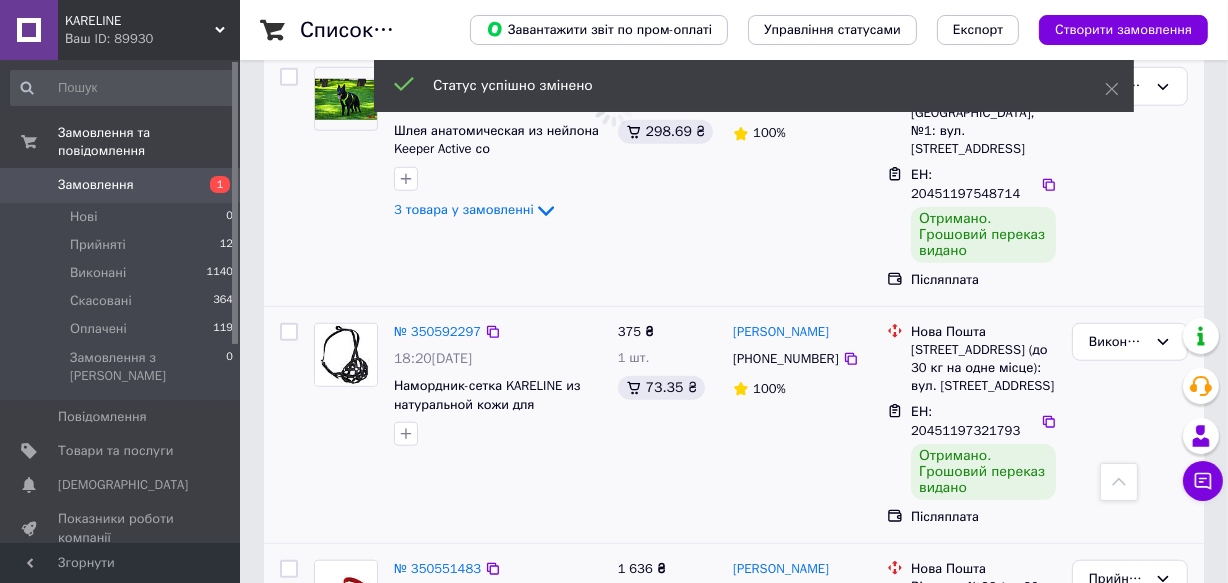 scroll, scrollTop: 1636, scrollLeft: 0, axis: vertical 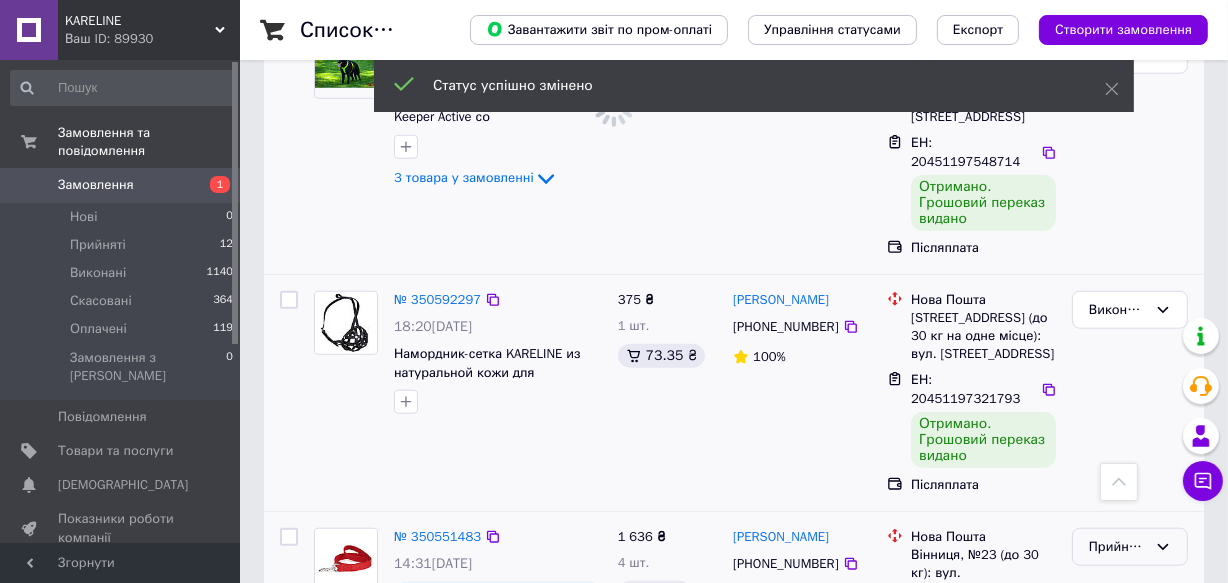click on "Прийнято" at bounding box center (1118, 547) 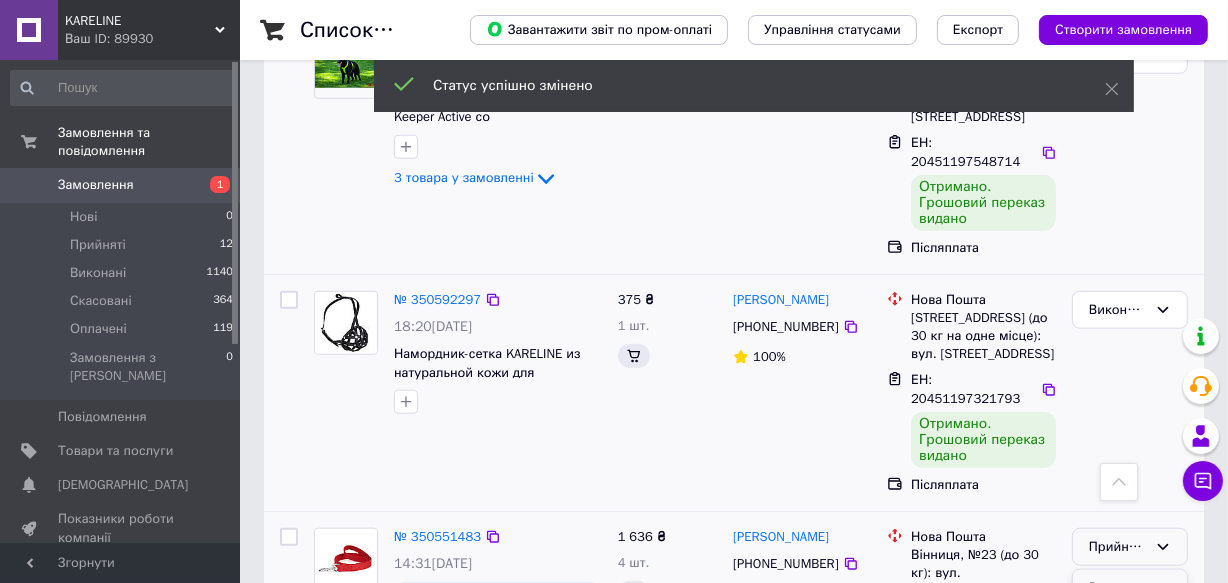click on "Виконано" at bounding box center (1130, 588) 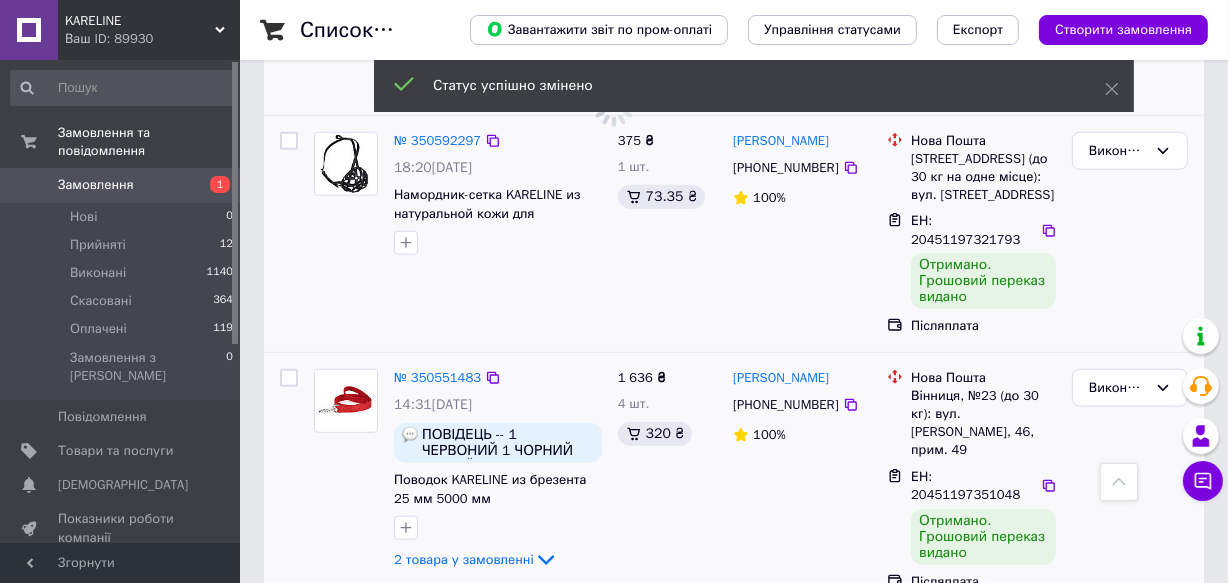 scroll, scrollTop: 1909, scrollLeft: 0, axis: vertical 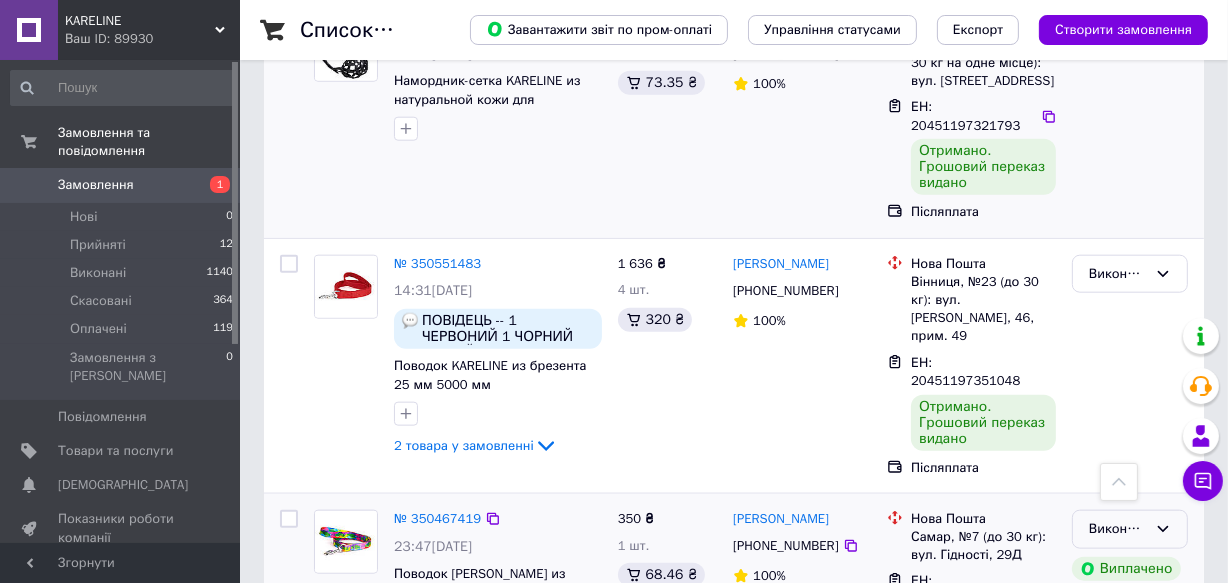 click 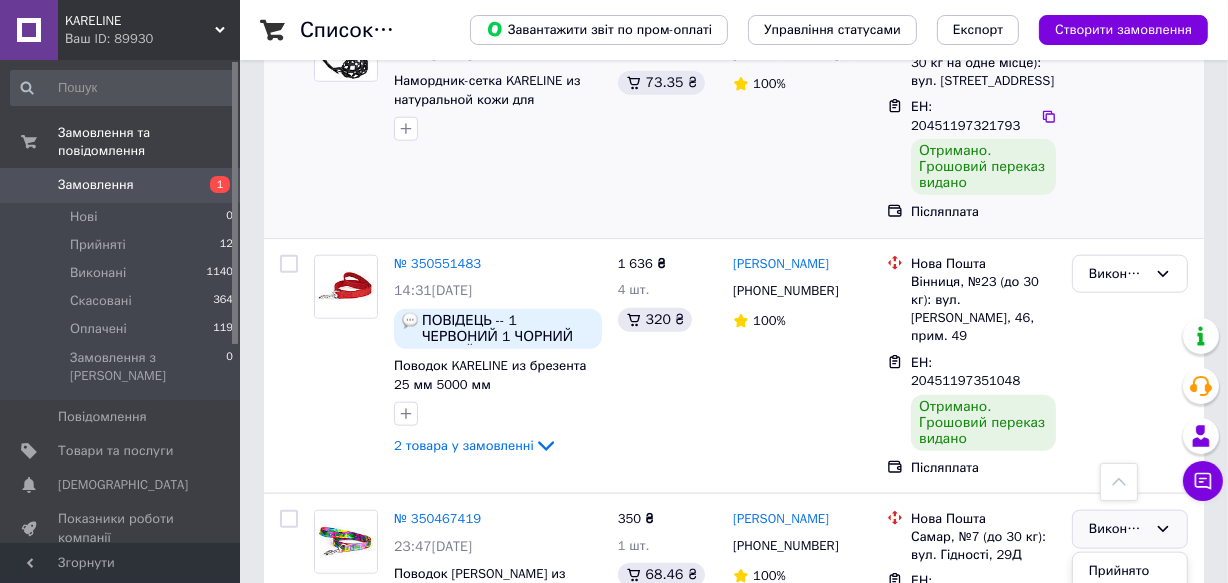 click on "Виконано" at bounding box center (1130, 366) 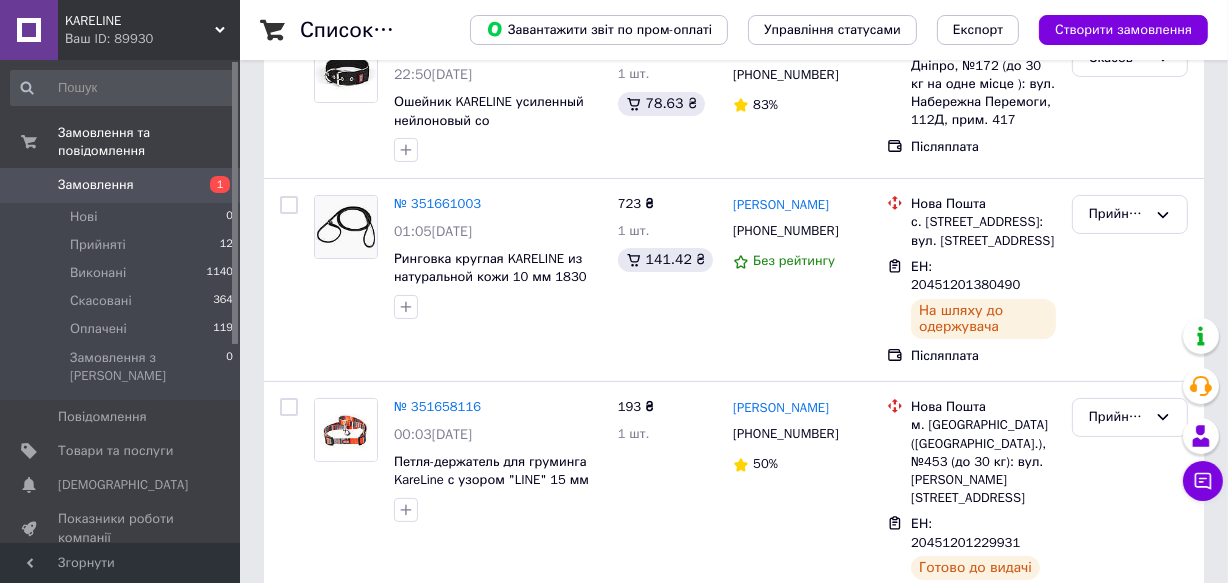 scroll, scrollTop: 114, scrollLeft: 0, axis: vertical 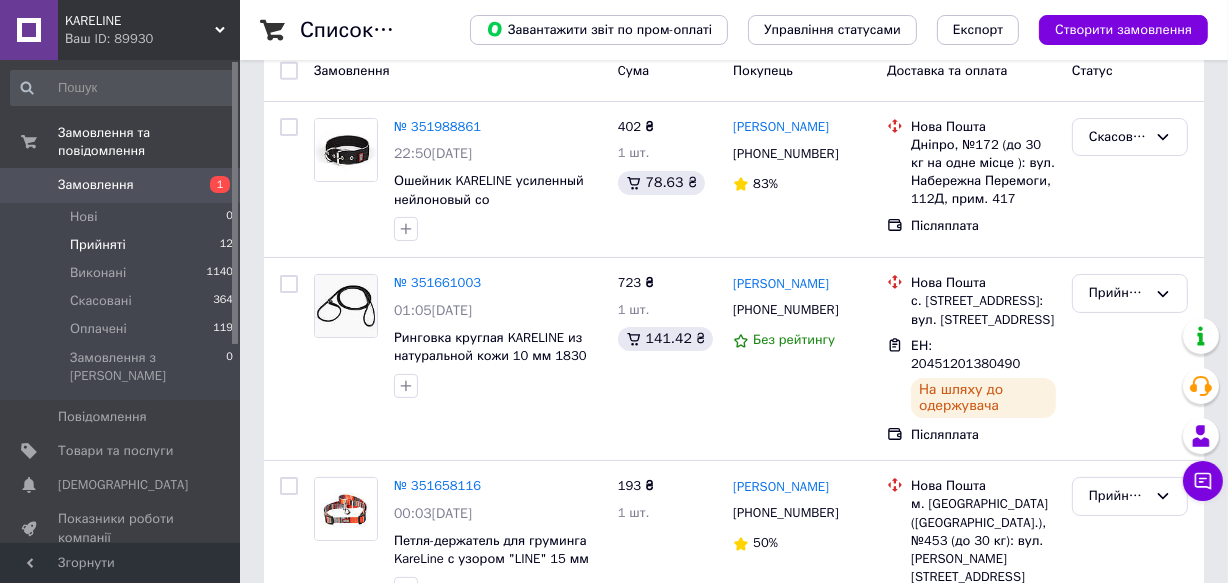 click on "Прийняті" at bounding box center (98, 245) 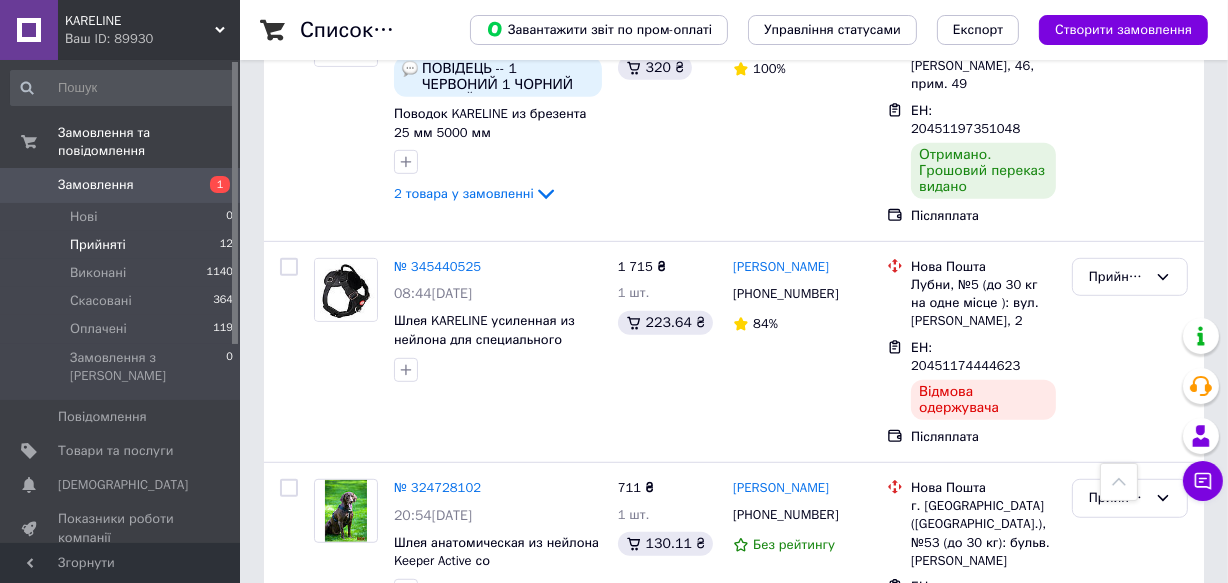 scroll, scrollTop: 1000, scrollLeft: 0, axis: vertical 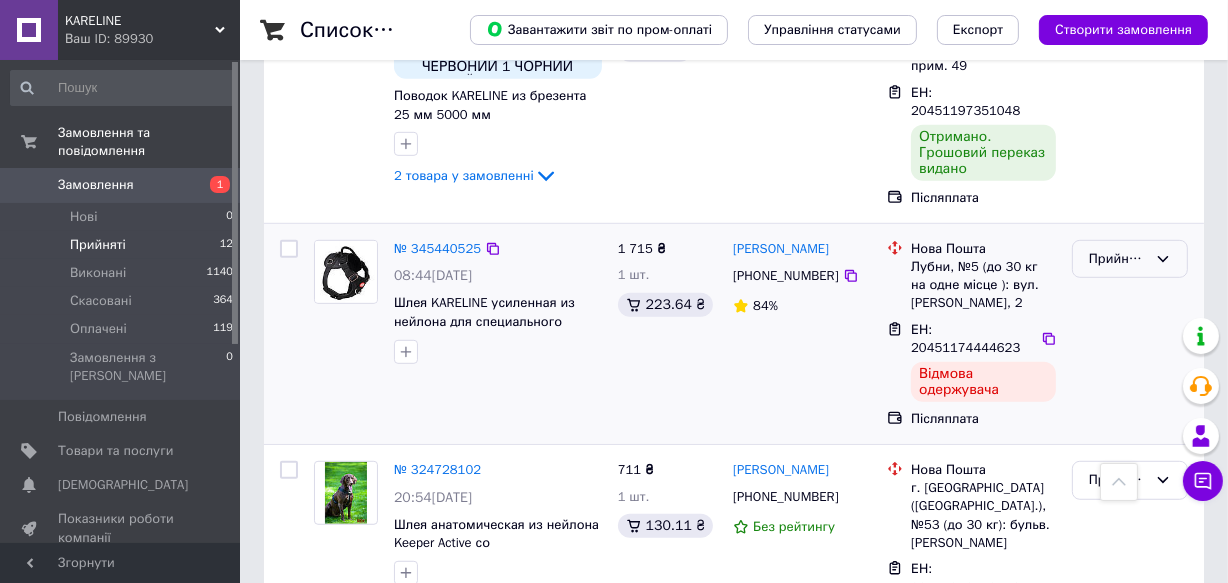 click on "Прийнято" at bounding box center [1118, 259] 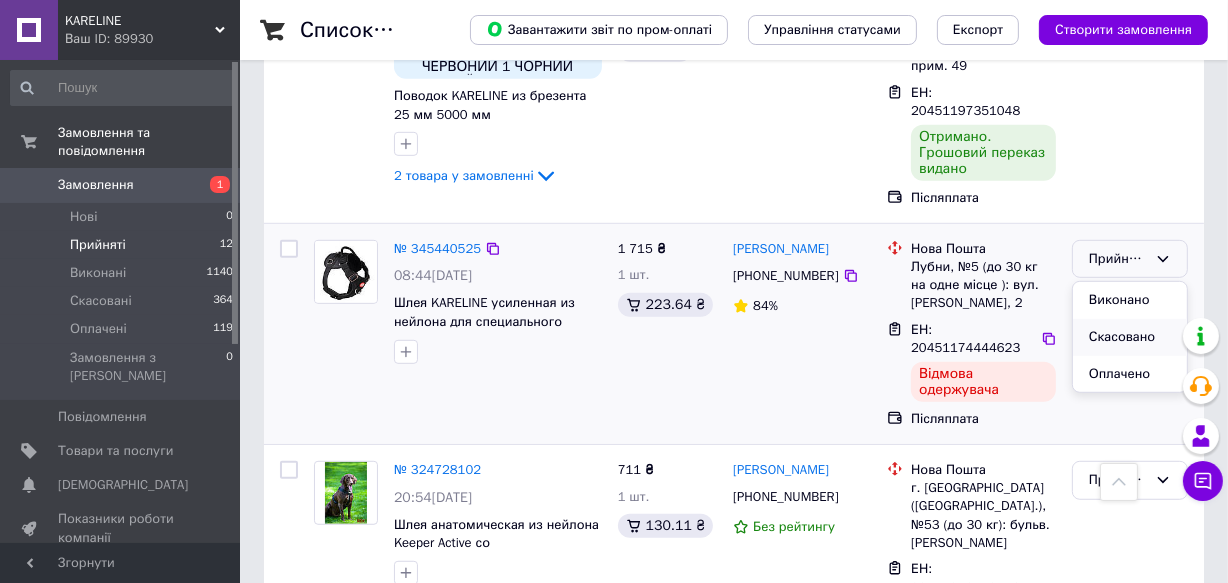click on "Скасовано" at bounding box center [1130, 337] 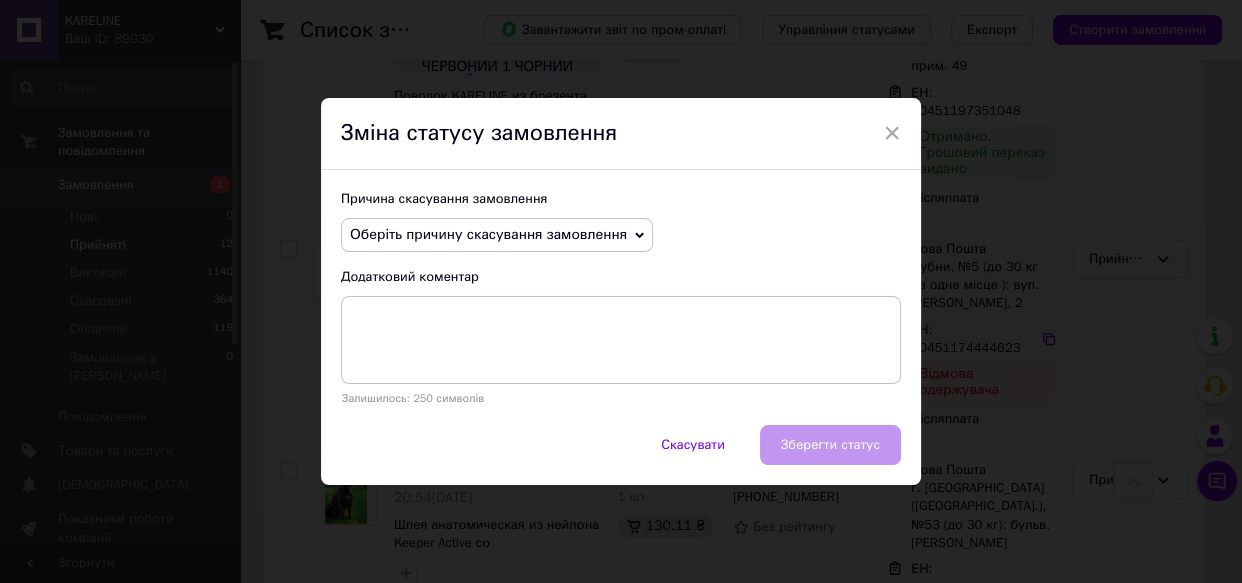 click on "Оберіть причину скасування замовлення" at bounding box center [488, 234] 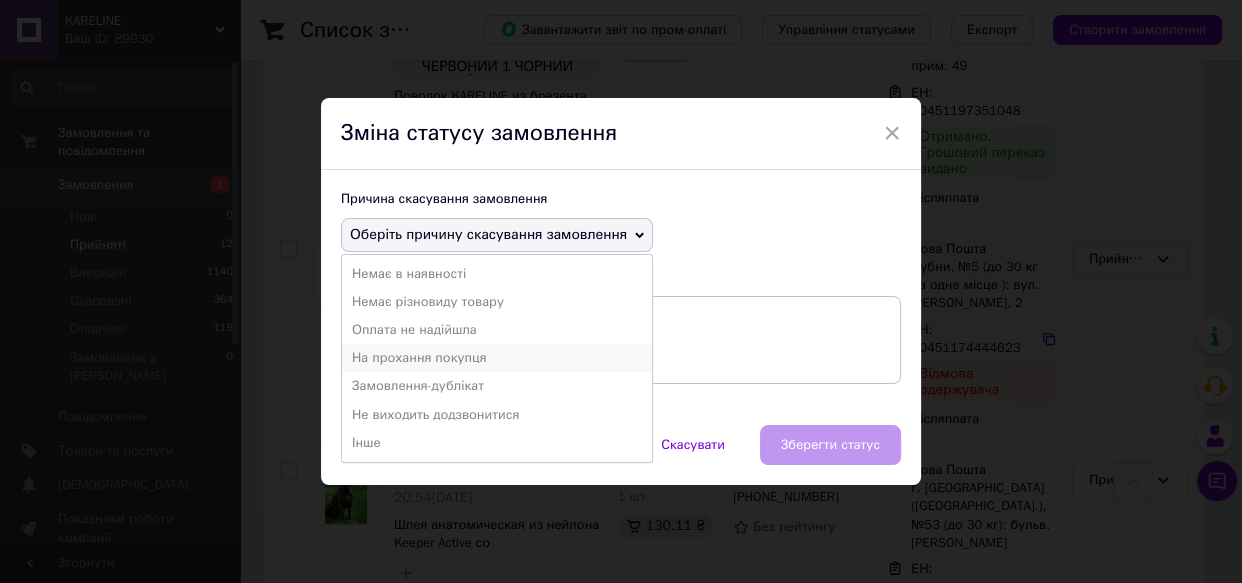 click on "На прохання покупця" at bounding box center (497, 358) 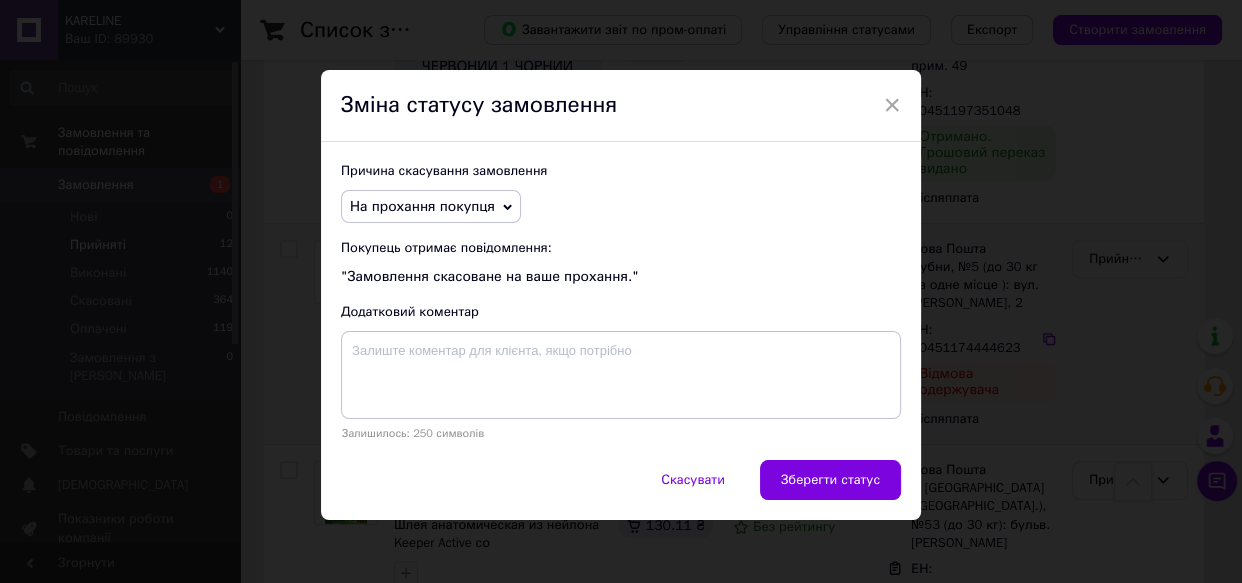 click on "Зберегти статус" at bounding box center [830, 480] 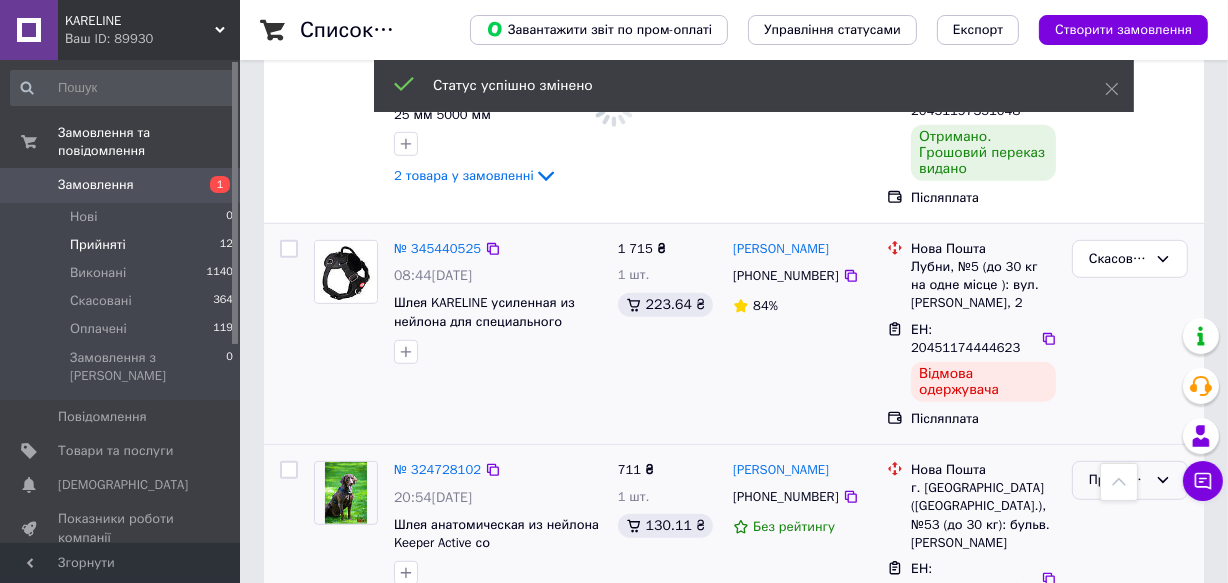 click on "Прийнято" at bounding box center (1118, 480) 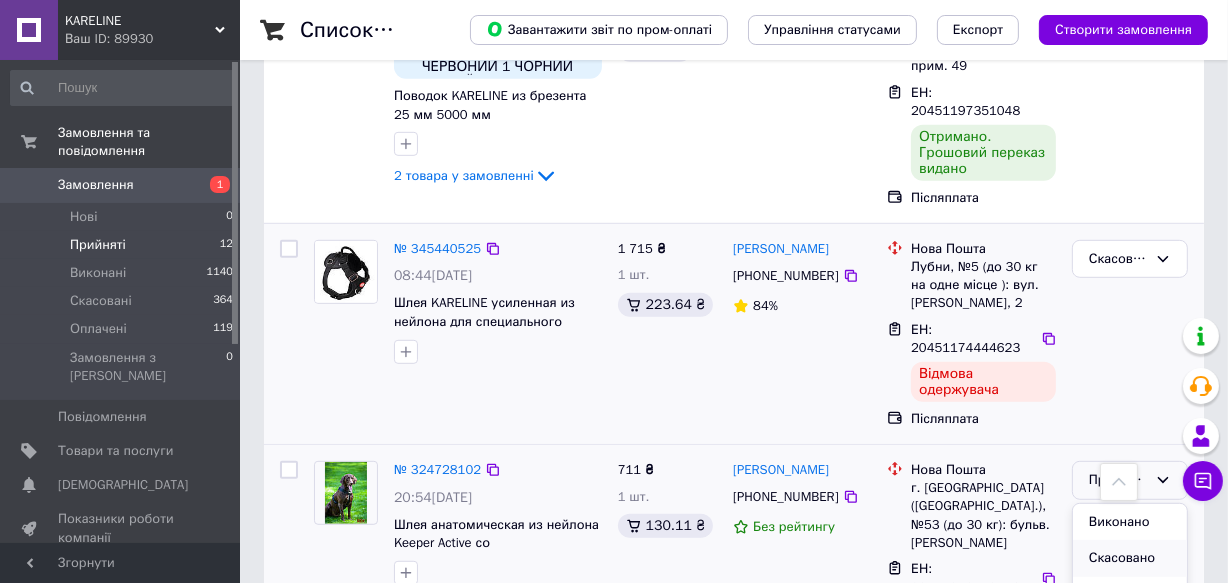 click on "Скасовано" at bounding box center (1130, 558) 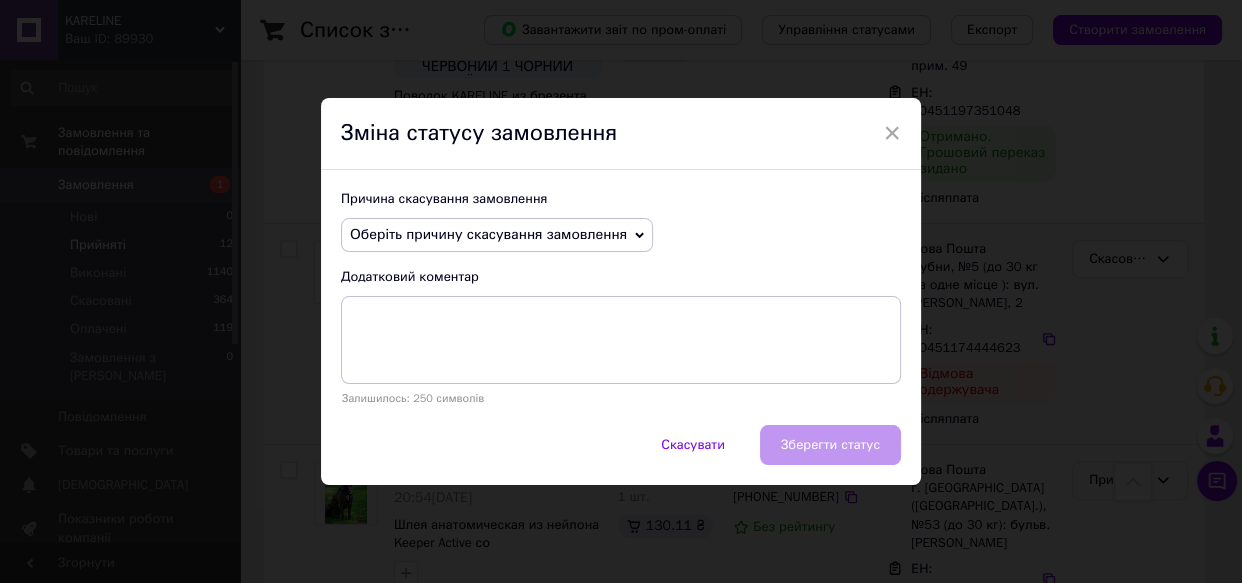click on "Оберіть причину скасування замовлення" at bounding box center (488, 234) 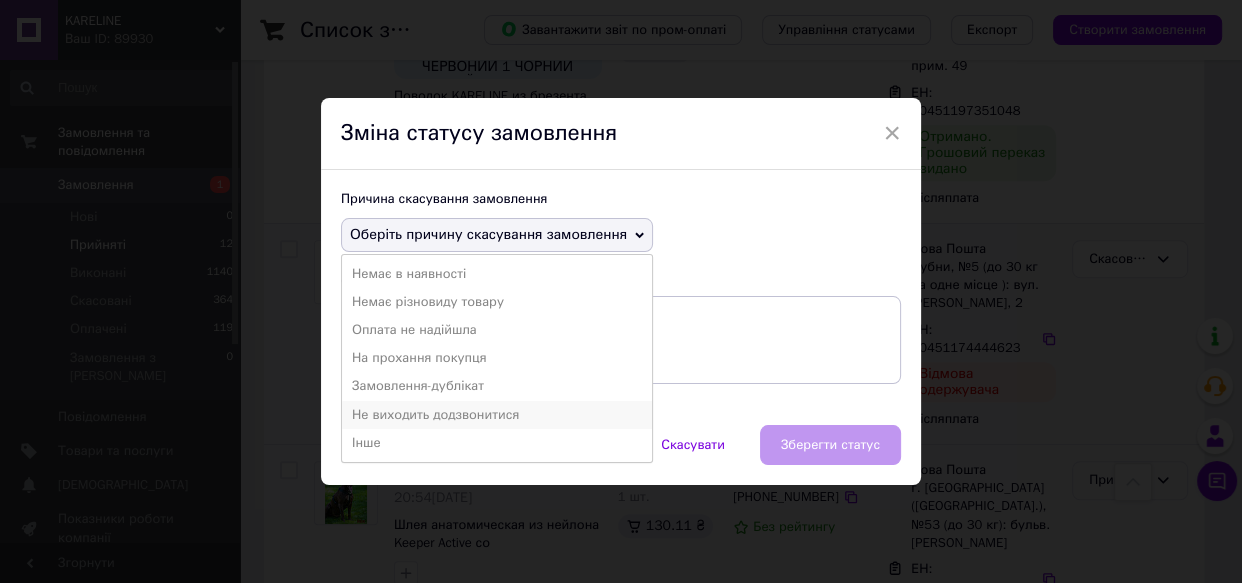 click on "Не виходить додзвонитися" at bounding box center [497, 415] 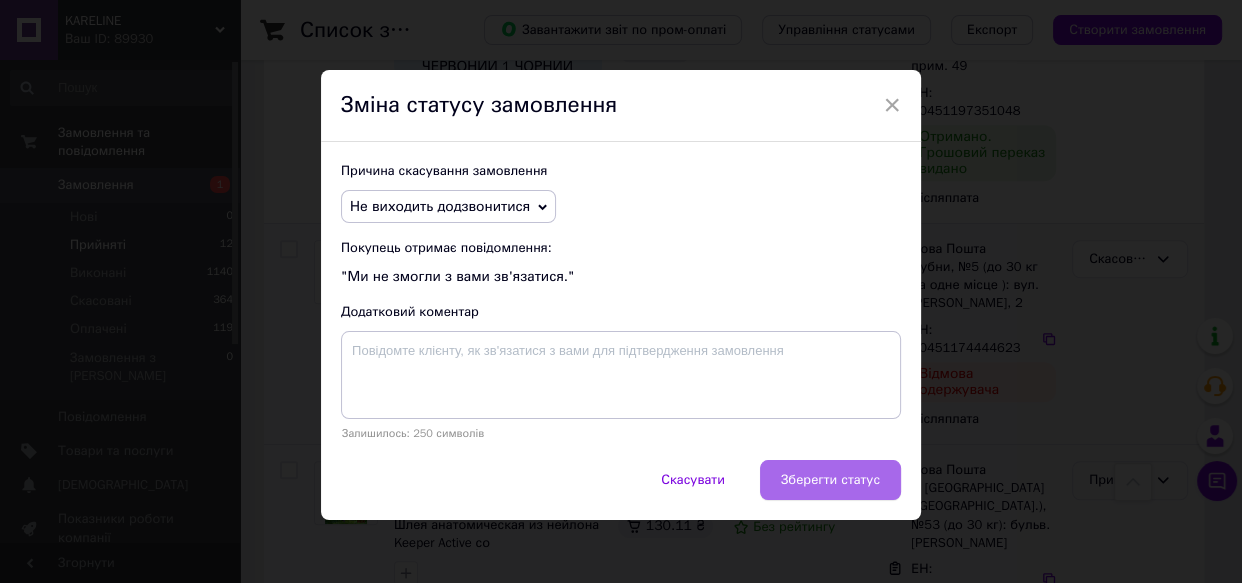 click on "Зберегти статус" at bounding box center [830, 480] 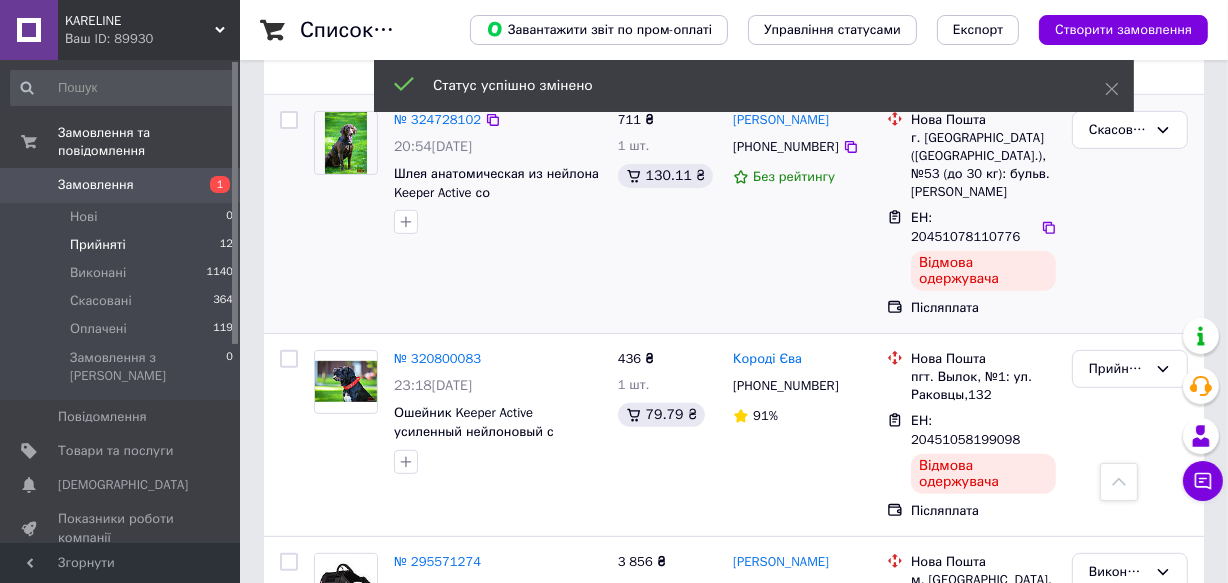 scroll, scrollTop: 706, scrollLeft: 0, axis: vertical 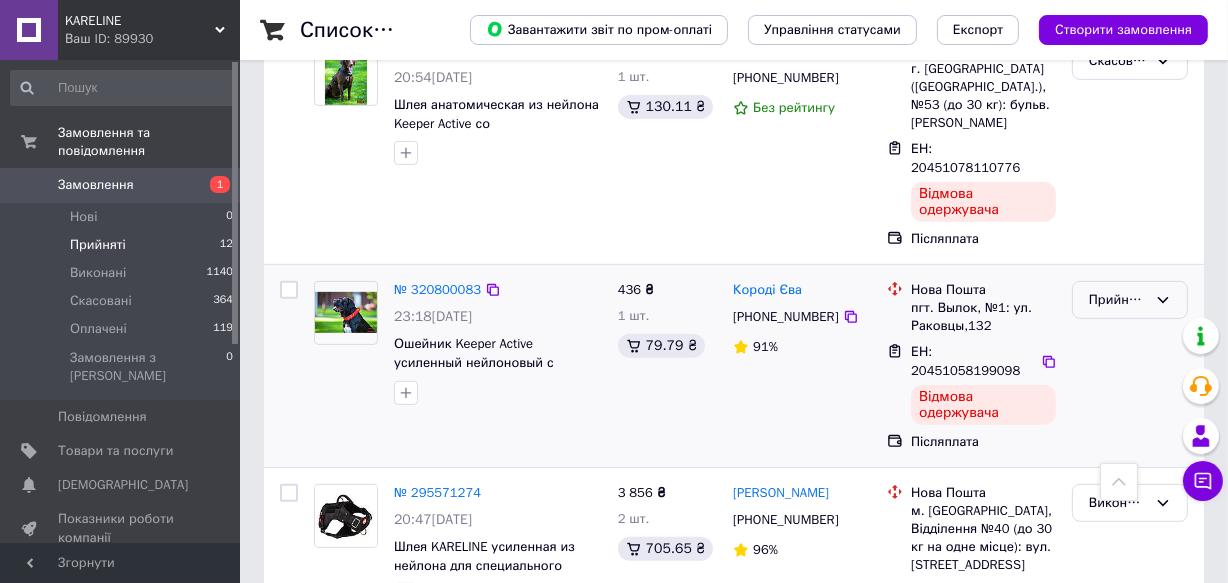 click on "Прийнято" at bounding box center (1130, 300) 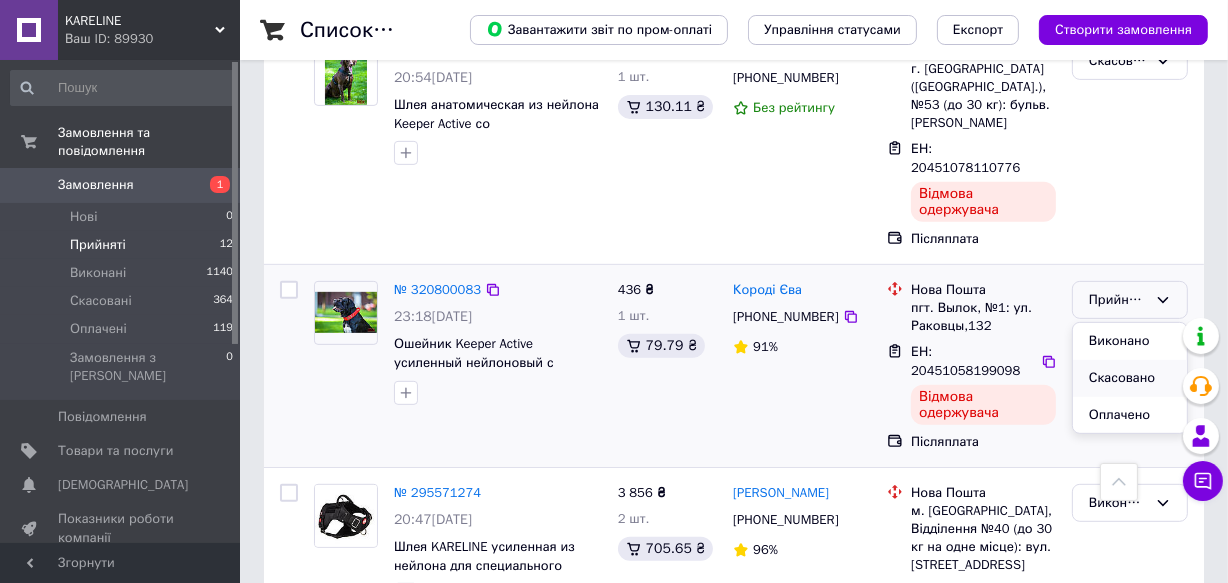 click on "Скасовано" at bounding box center [1130, 378] 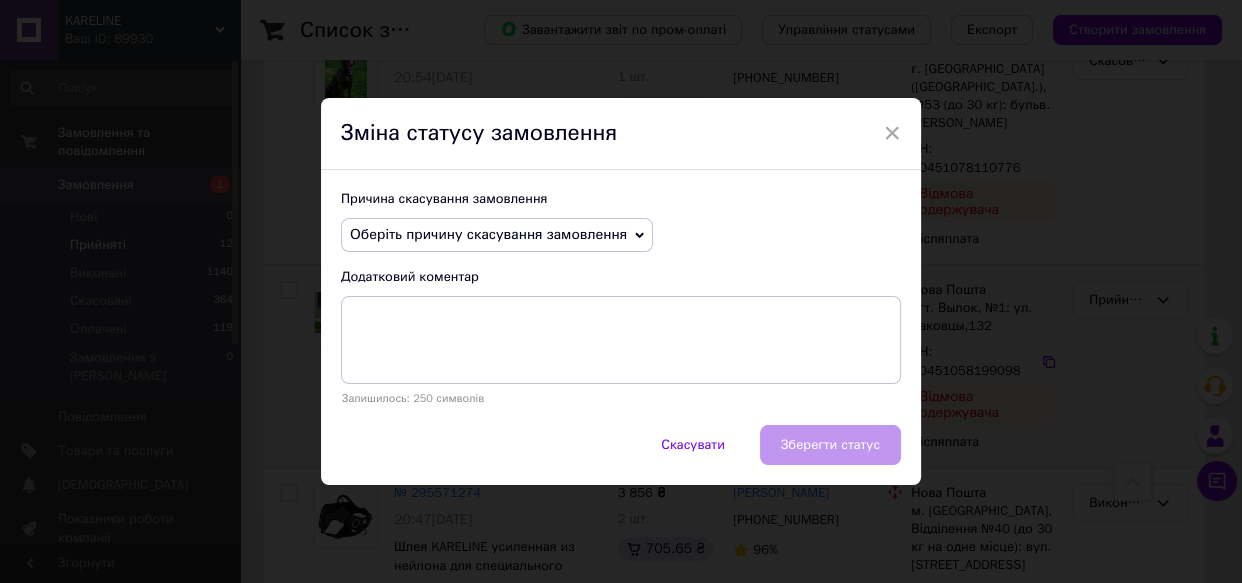 click on "Оберіть причину скасування замовлення" at bounding box center (488, 234) 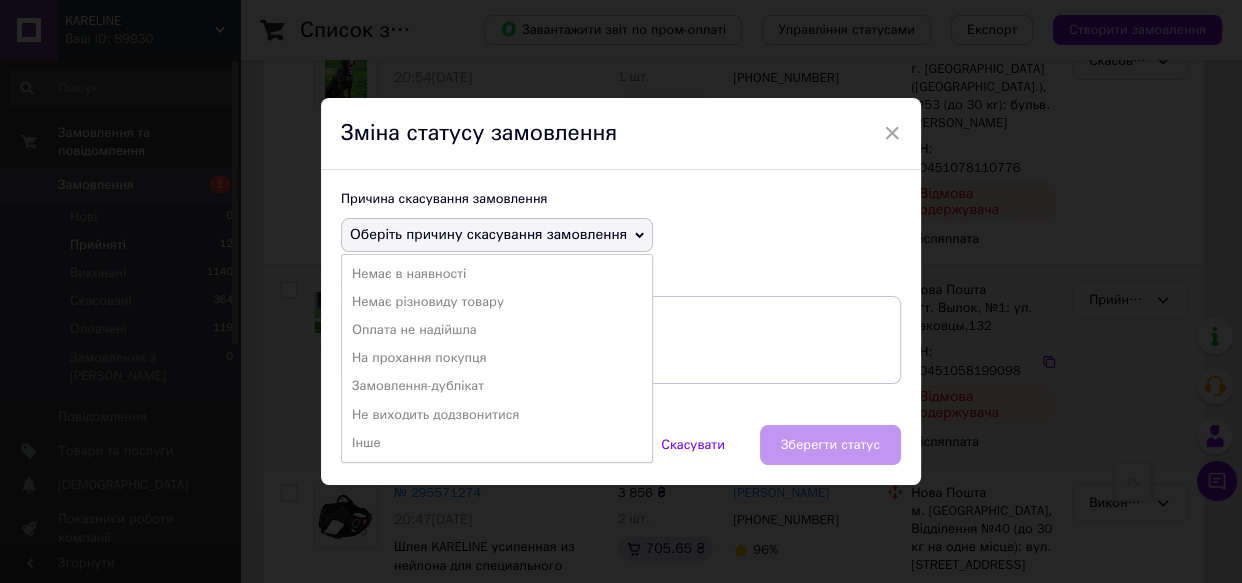 click on "Не виходить додзвонитися" at bounding box center [497, 415] 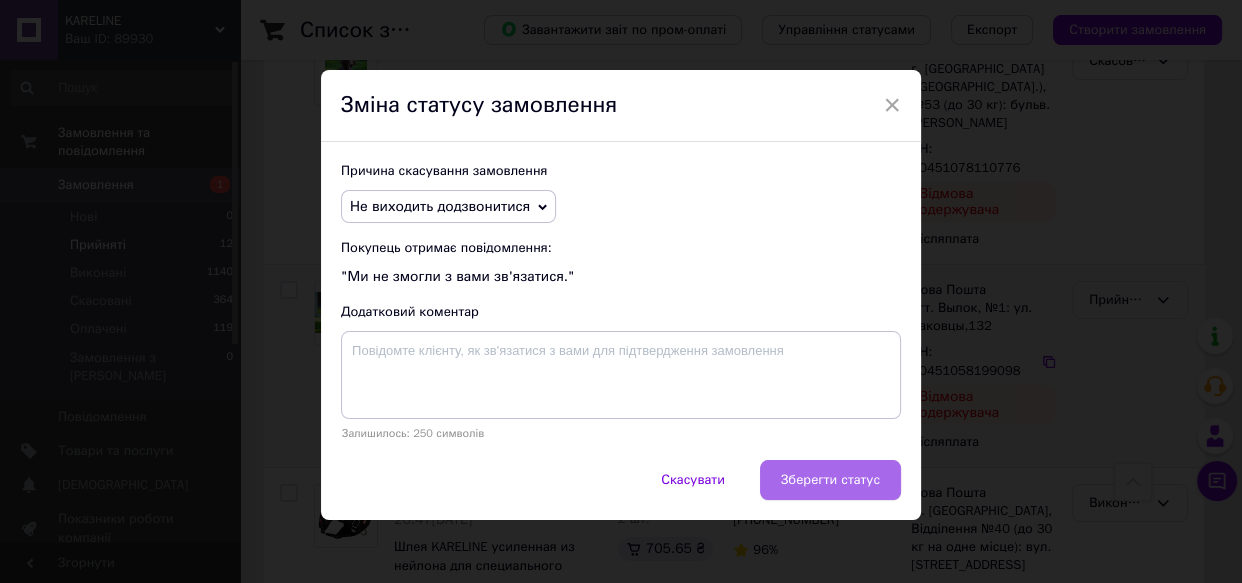 click on "Зберегти статус" at bounding box center (830, 480) 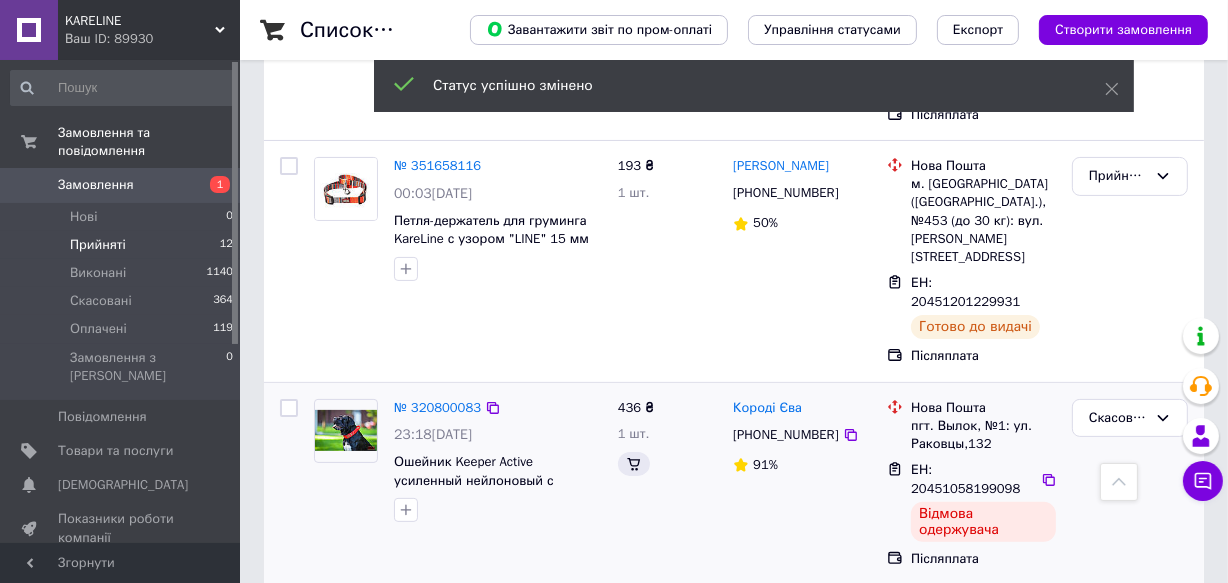 scroll, scrollTop: 0, scrollLeft: 0, axis: both 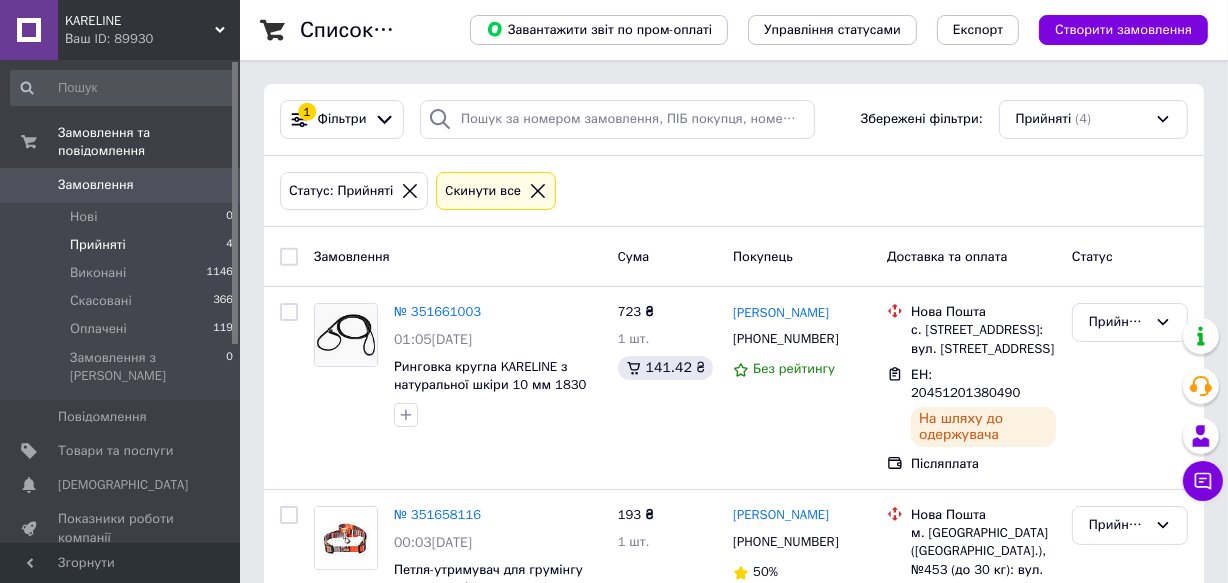 click on "Прийняті 4" at bounding box center (122, 245) 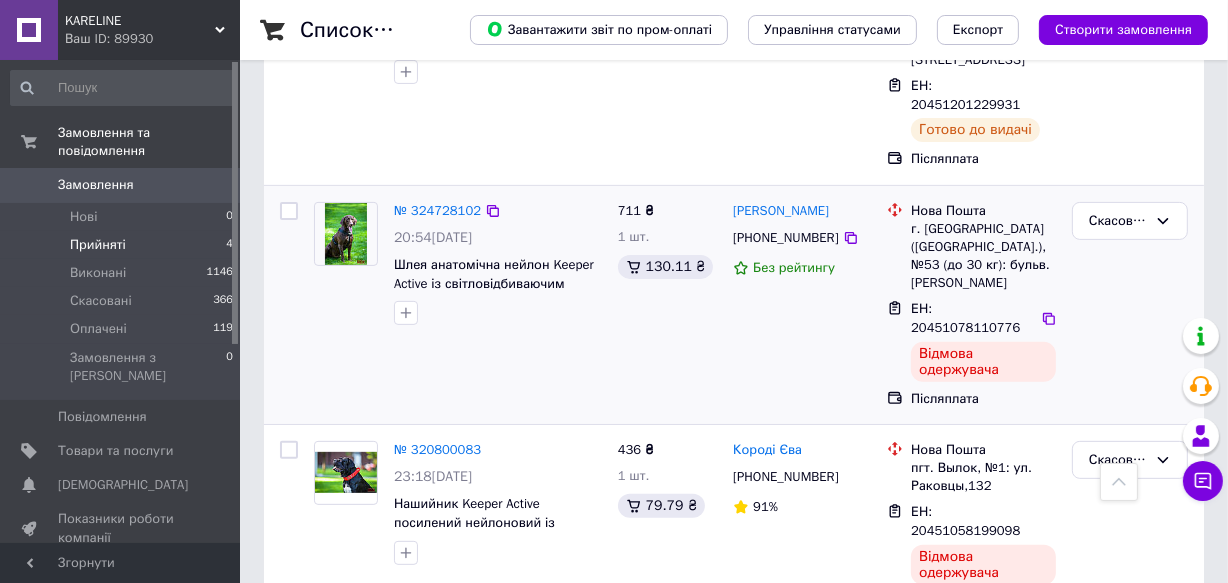 scroll, scrollTop: 454, scrollLeft: 0, axis: vertical 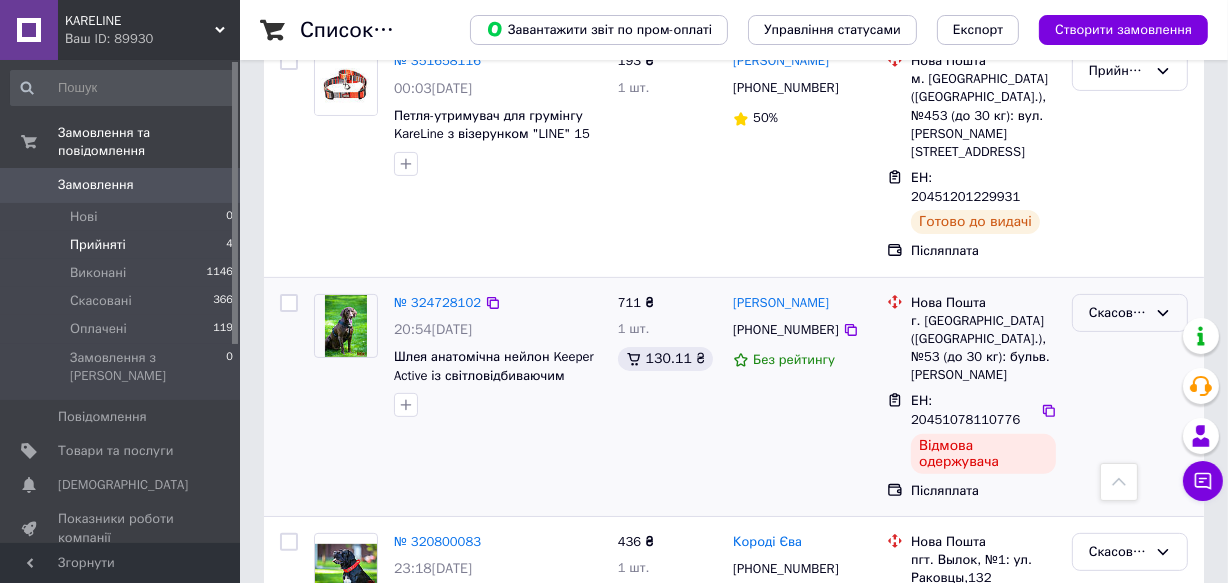 click on "Скасовано" at bounding box center [1130, 313] 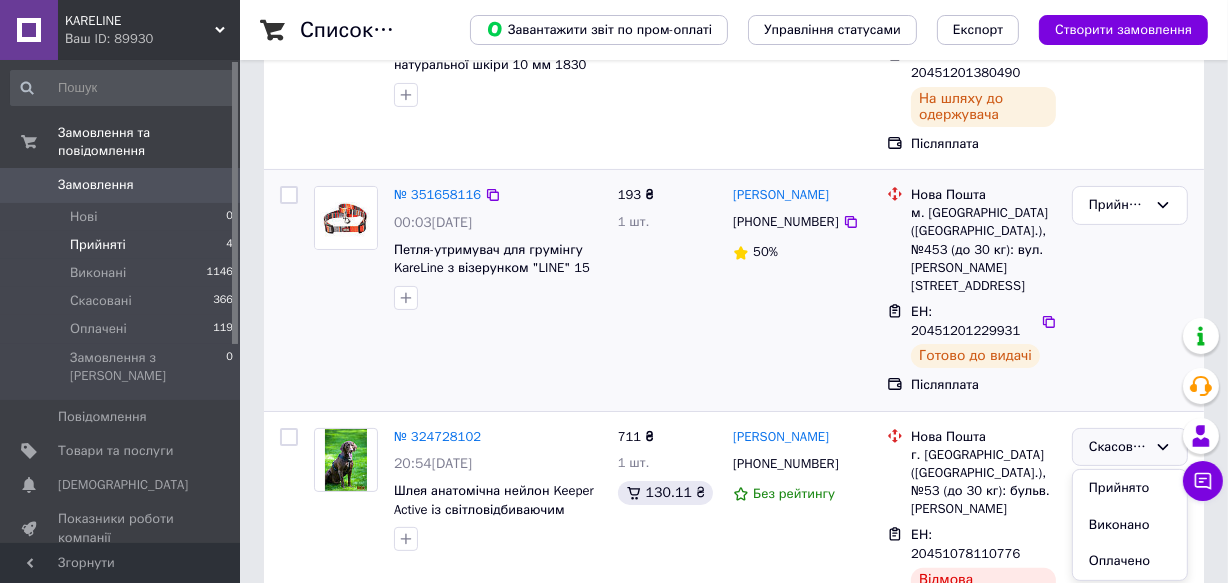scroll, scrollTop: 363, scrollLeft: 0, axis: vertical 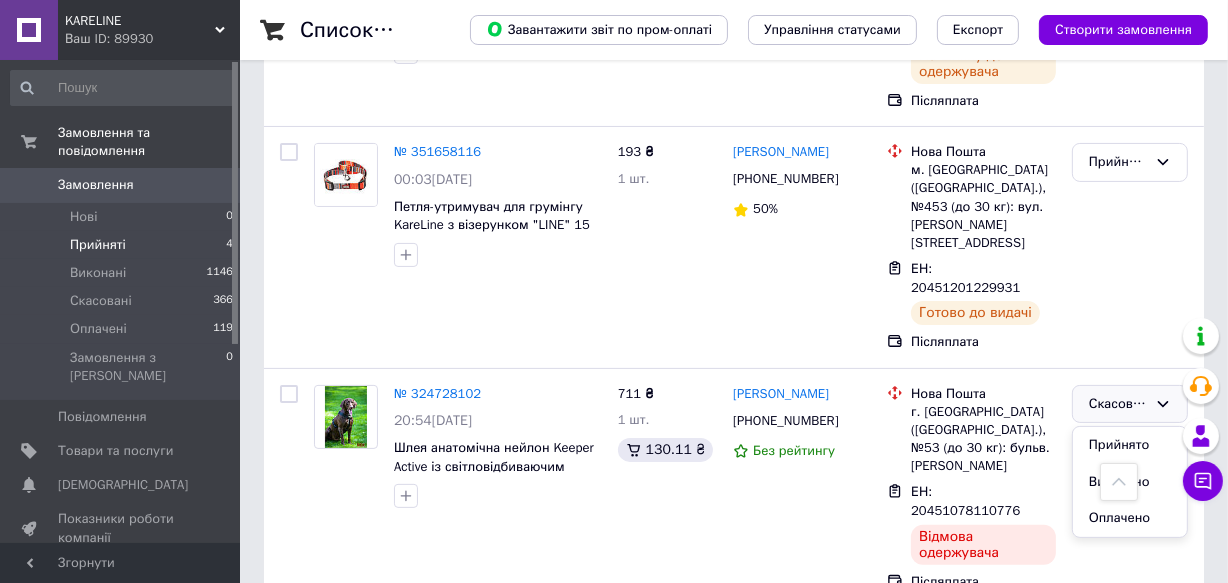 click on "Прийняті" at bounding box center (98, 245) 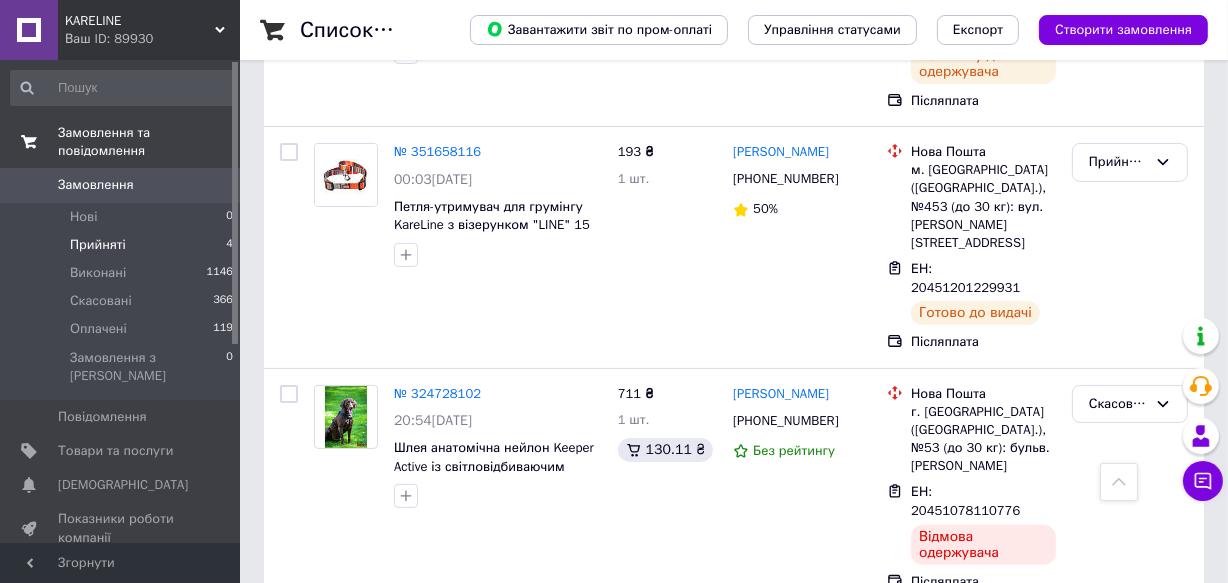 click on "Замовлення та повідомлення" at bounding box center [149, 142] 